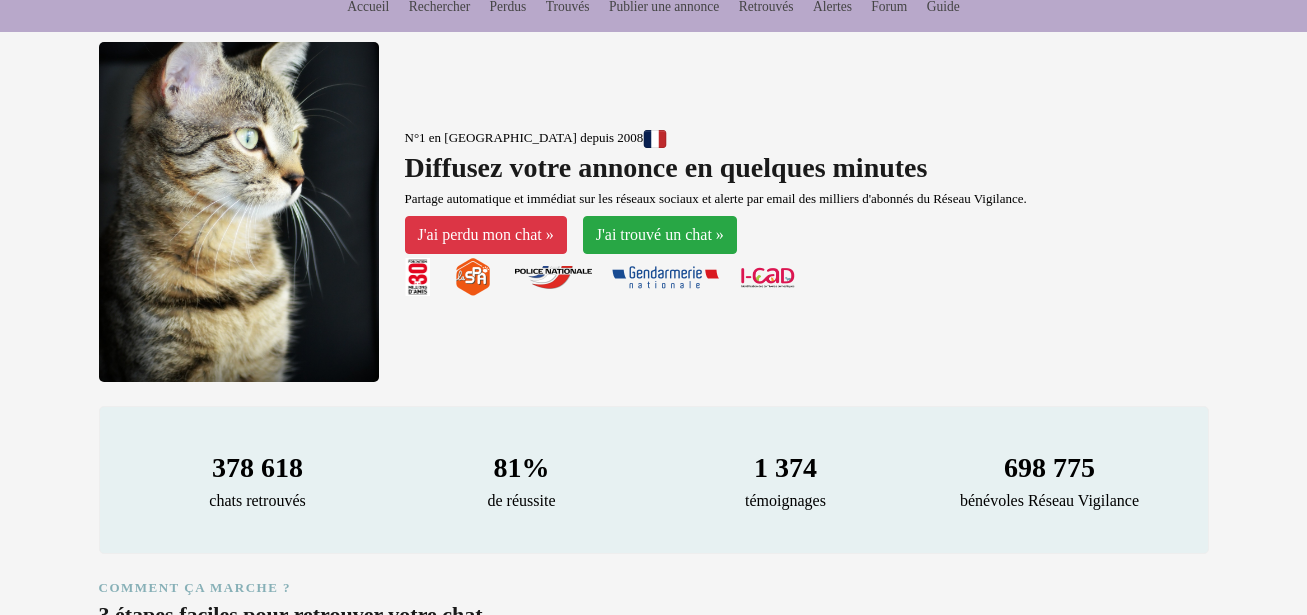 scroll, scrollTop: 200, scrollLeft: 0, axis: vertical 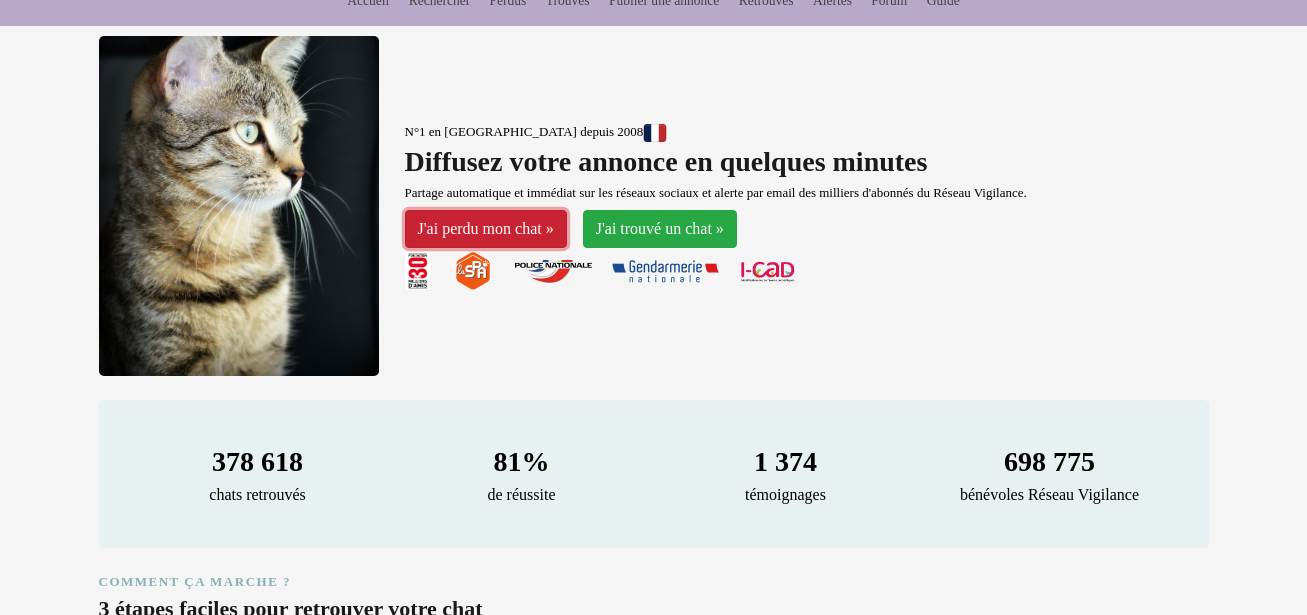 click on "J'ai perdu mon chat »" at bounding box center (486, 229) 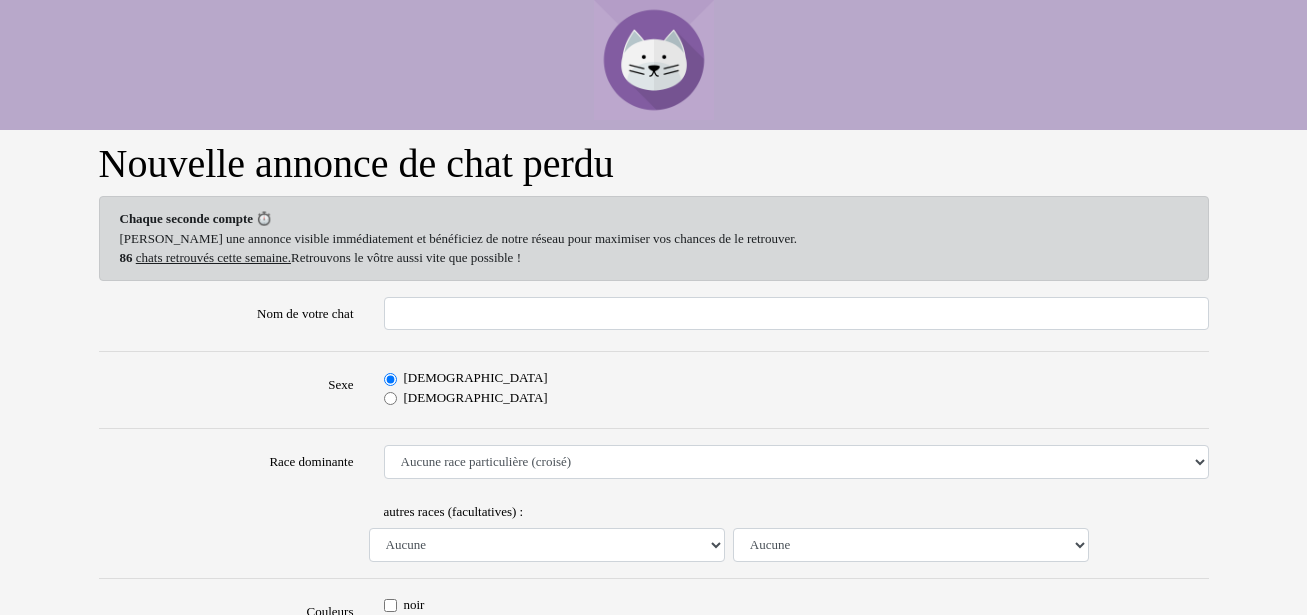 scroll, scrollTop: 0, scrollLeft: 0, axis: both 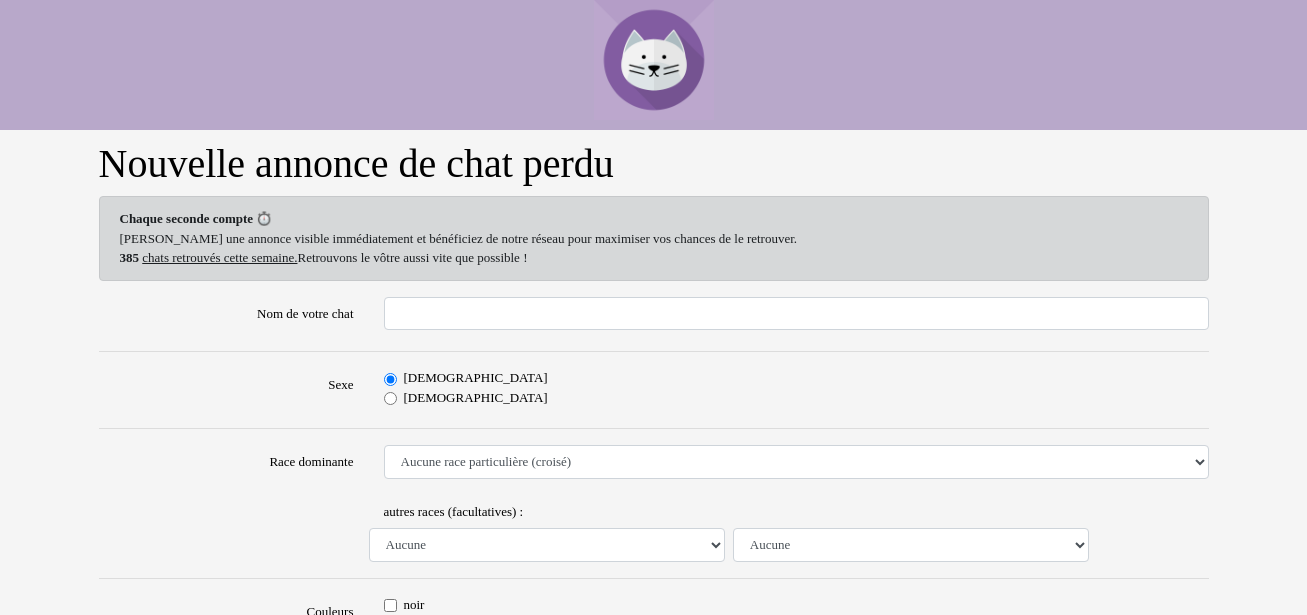 click on "Femelle" at bounding box center (390, 398) 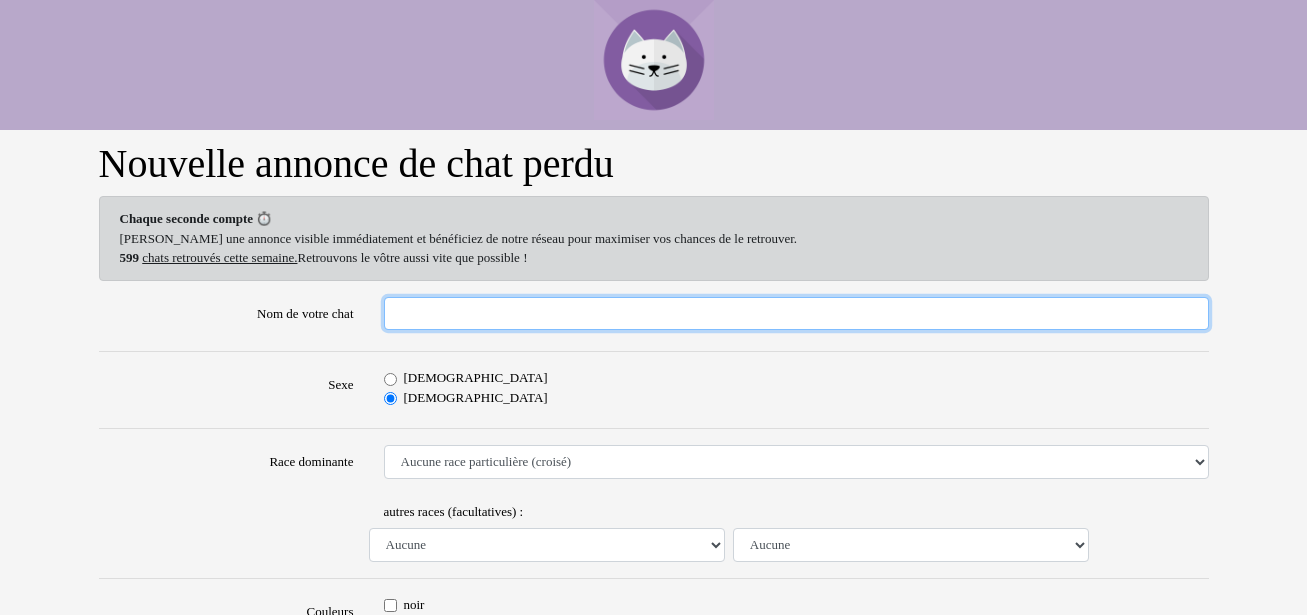 click on "Nom de votre chat" at bounding box center [796, 314] 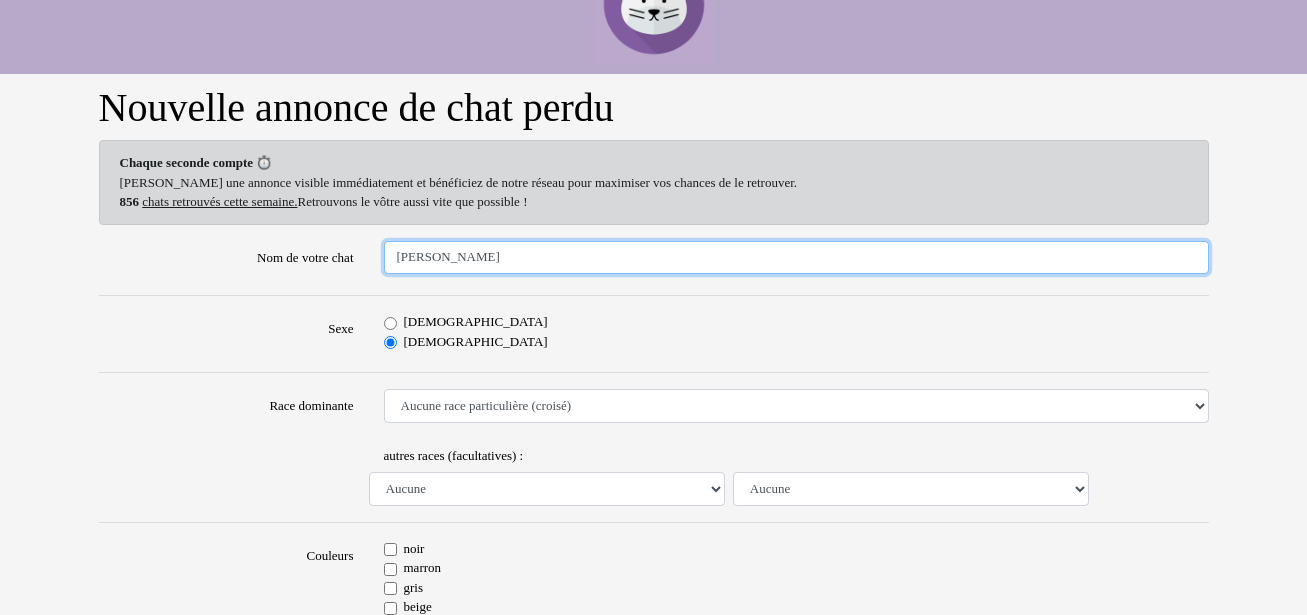 scroll, scrollTop: 100, scrollLeft: 0, axis: vertical 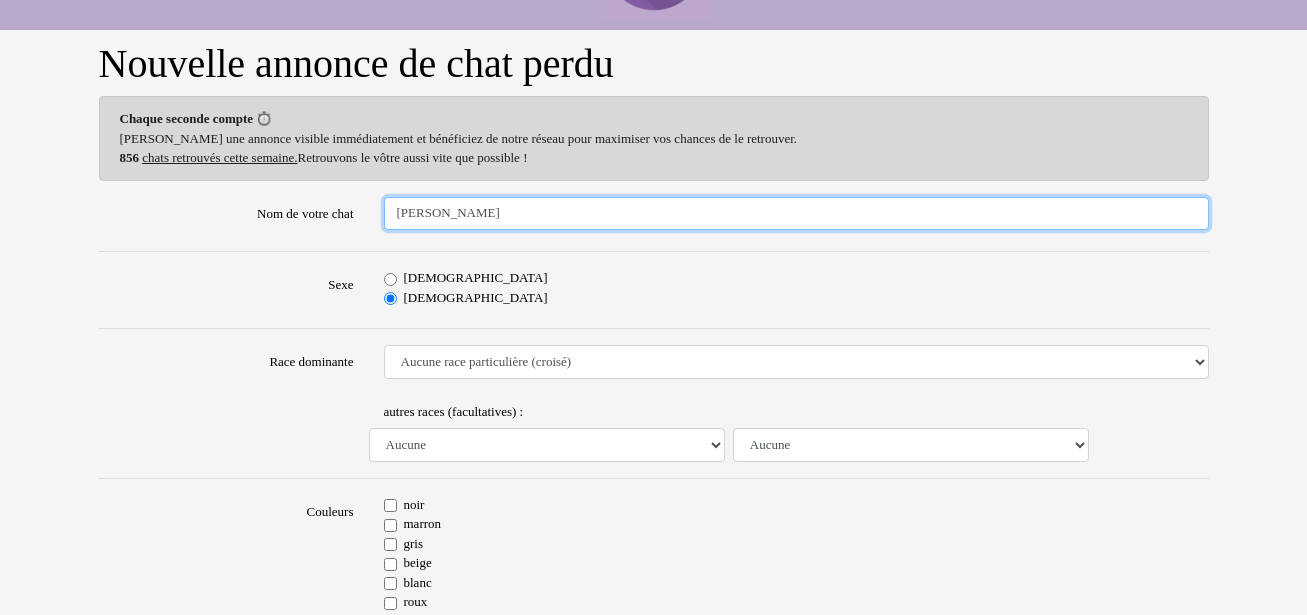 type on "Thérèse" 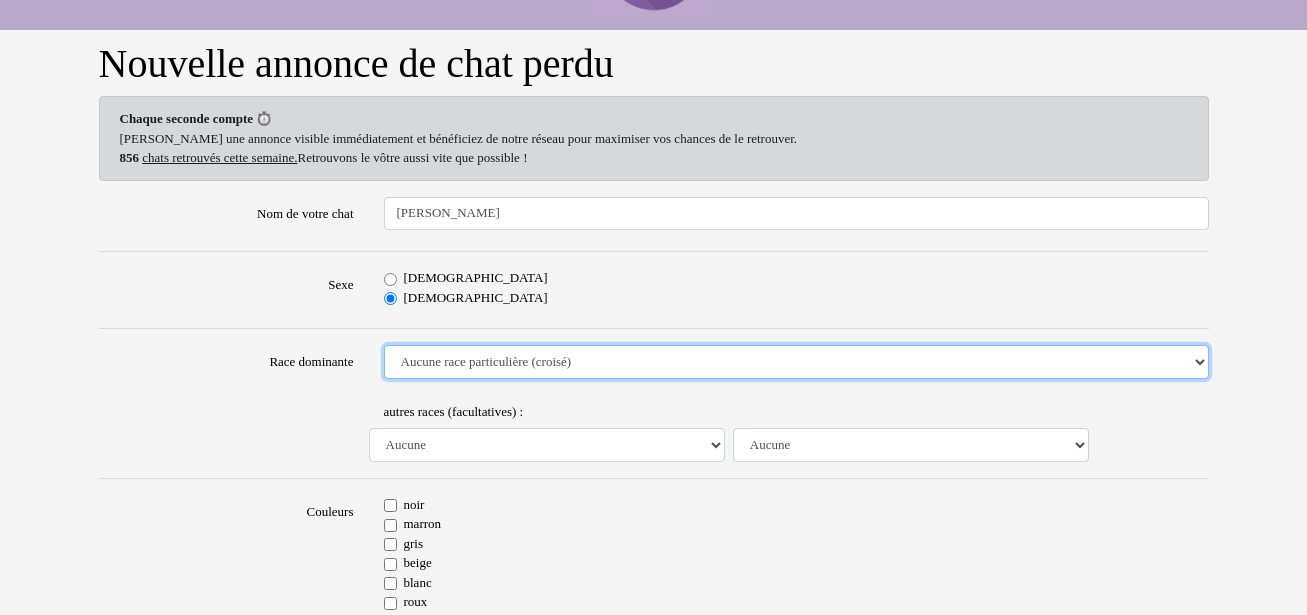 click on "Aucune race particulière (croisé)
Abyssin Américain à poil dur American Bobtail American Shorthair Angora Turc Balinais Bengal Bleu Russe Bombay British Shorthair Burmese Chartreux Chat de gouttière Chat des bois Norvégiens Chat du Sri Lanka Chat sacré de Birmanie Commun Cornish rex Devon rex Européen Exotic Shorthair Himalayan Korat Maine Coon Mandarin Norvégien Ocicat Oriental Persan Ragdoll Rex Selkirk Scottish Fold Siamois Sibérien Somali Sphynx" at bounding box center [796, 362] 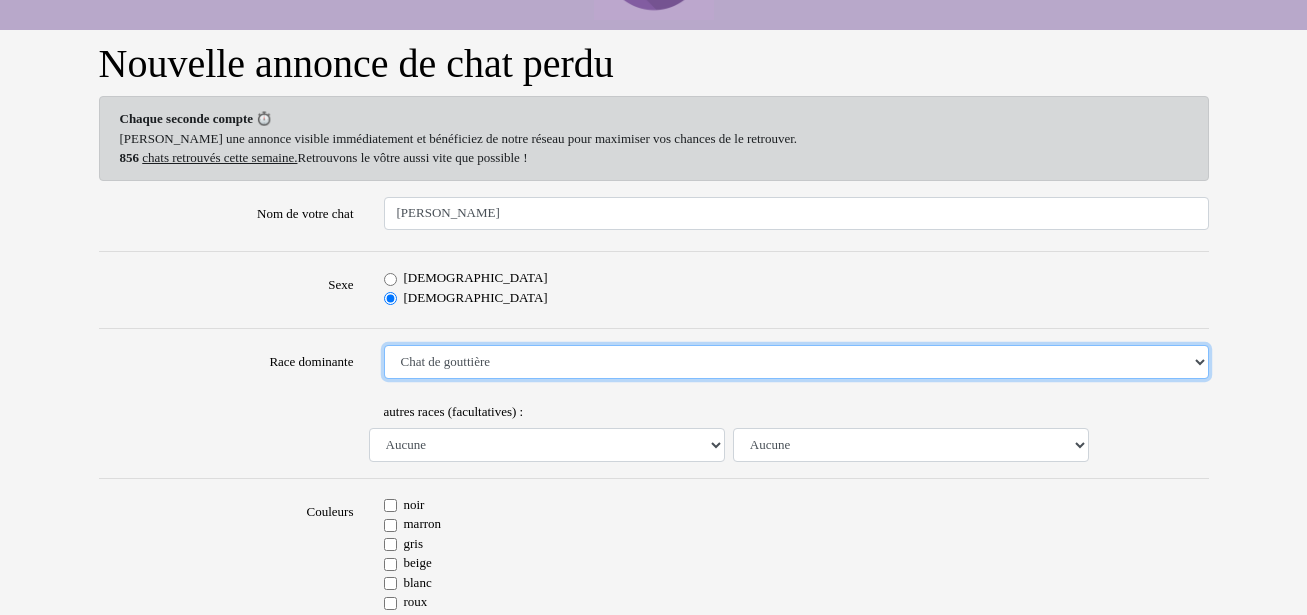 click on "Aucune race particulière (croisé)
Abyssin Américain à poil dur American Bobtail American Shorthair Angora Turc Balinais Bengal Bleu Russe Bombay British Shorthair Burmese Chartreux Chat de gouttière Chat des bois Norvégiens Chat du Sri Lanka Chat sacré de Birmanie Commun Cornish rex Devon rex Européen Exotic Shorthair Himalayan Korat Maine Coon Mandarin Norvégien Ocicat Oriental Persan Ragdoll Rex Selkirk Scottish Fold Siamois Sibérien Somali Sphynx" at bounding box center [796, 362] 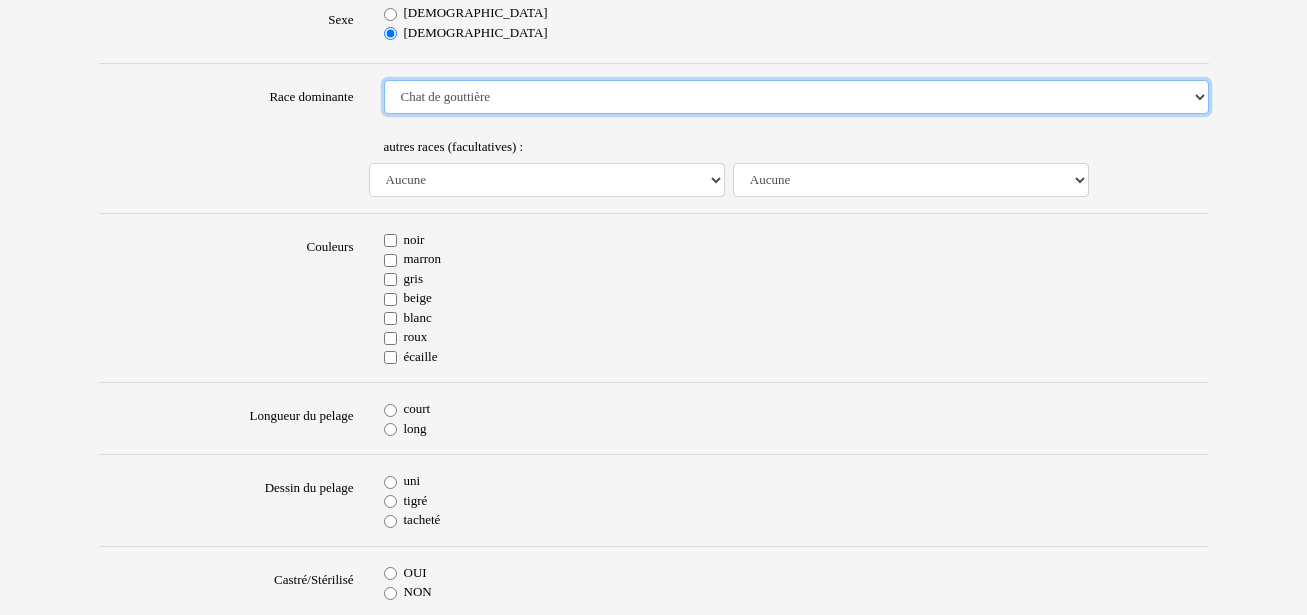 scroll, scrollTop: 400, scrollLeft: 0, axis: vertical 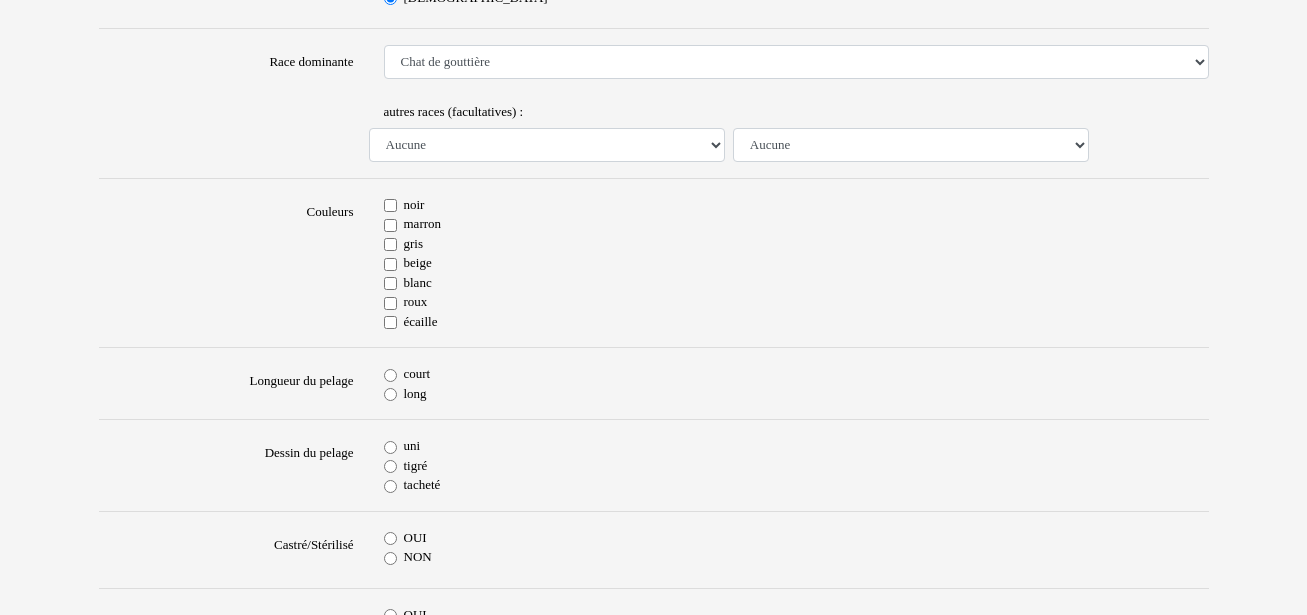 click on "noir" at bounding box center [390, 205] 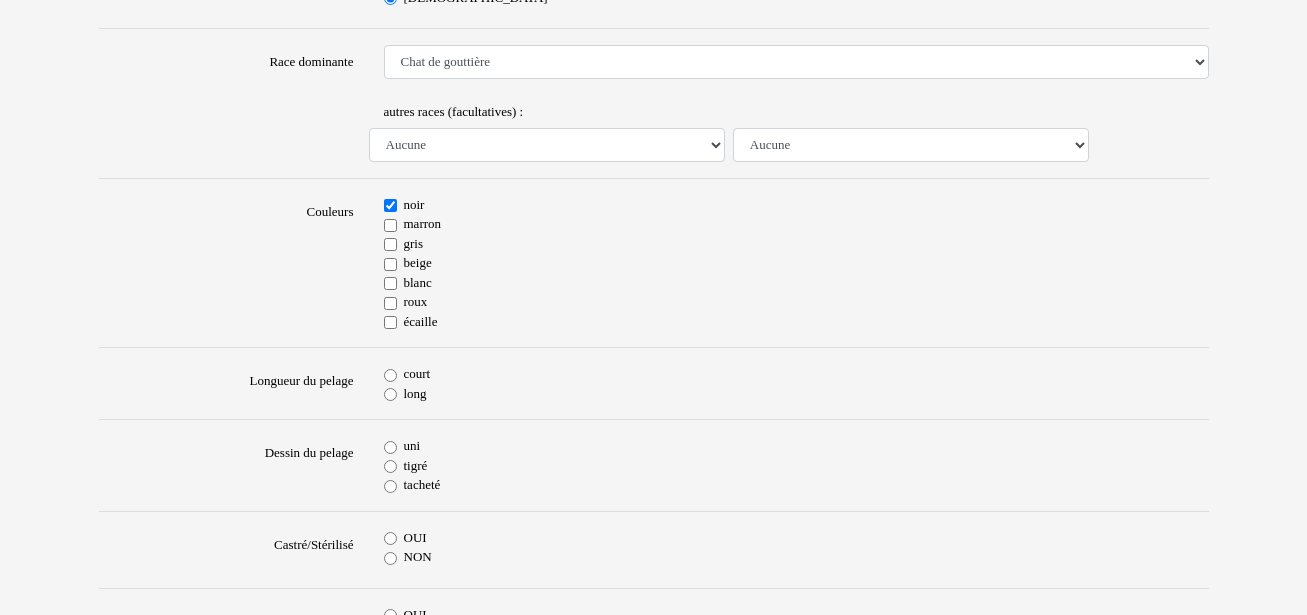 click on "court" at bounding box center (390, 375) 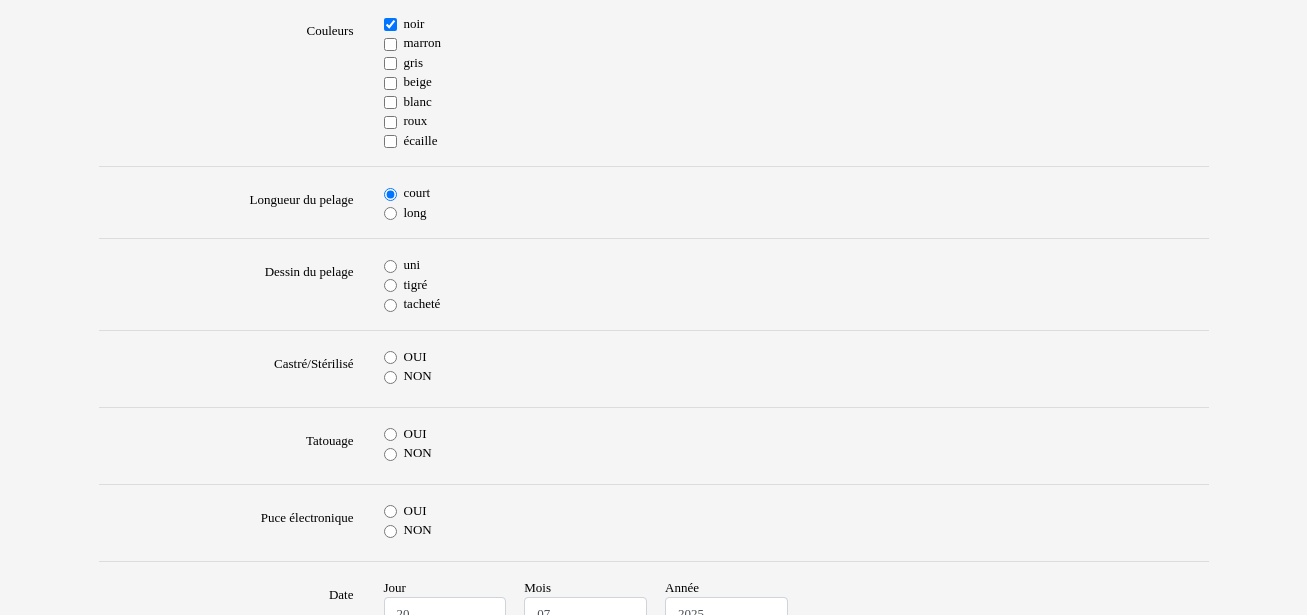 scroll, scrollTop: 600, scrollLeft: 0, axis: vertical 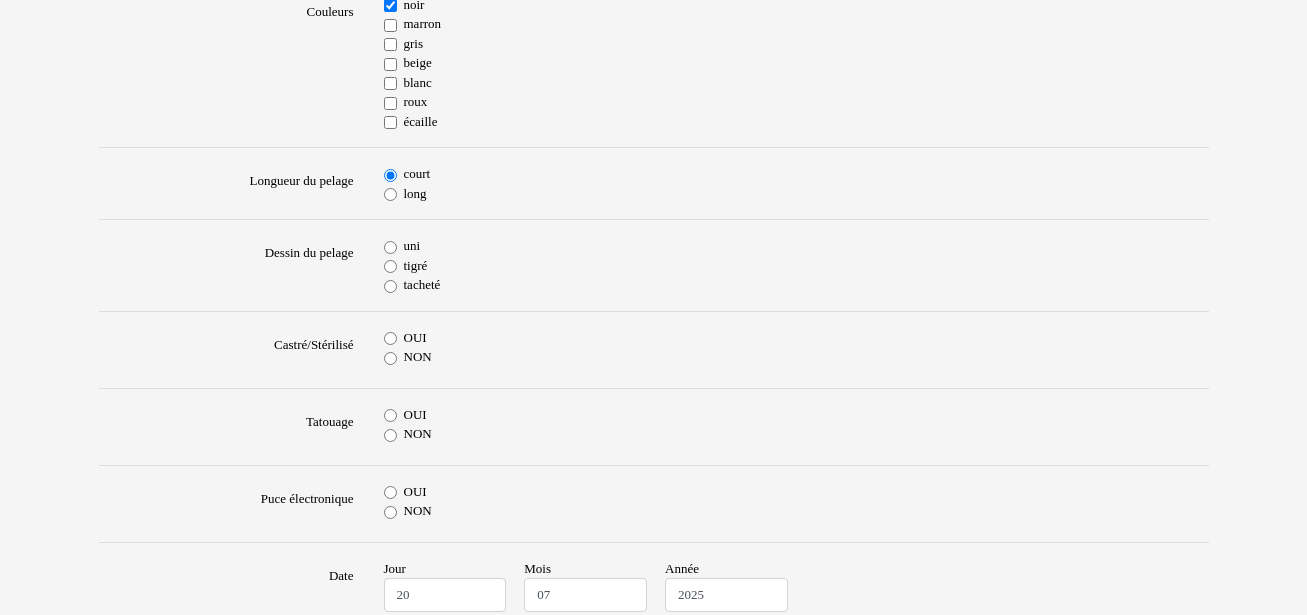 click on "uni" at bounding box center [390, 247] 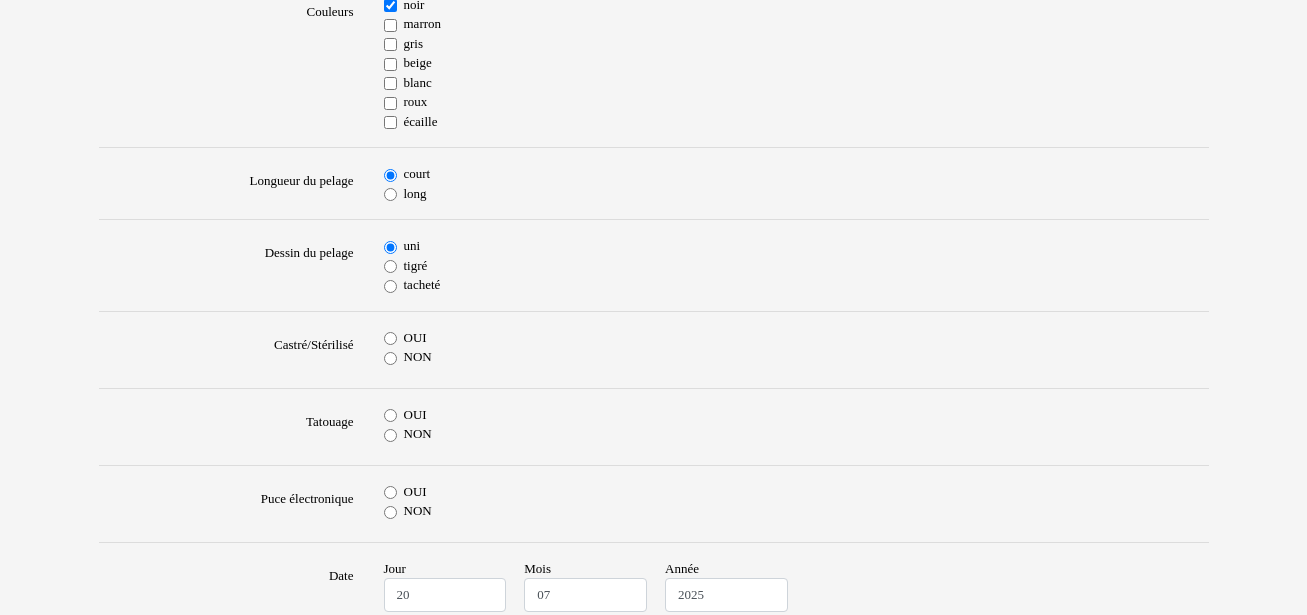 click on "OUI" at bounding box center (390, 338) 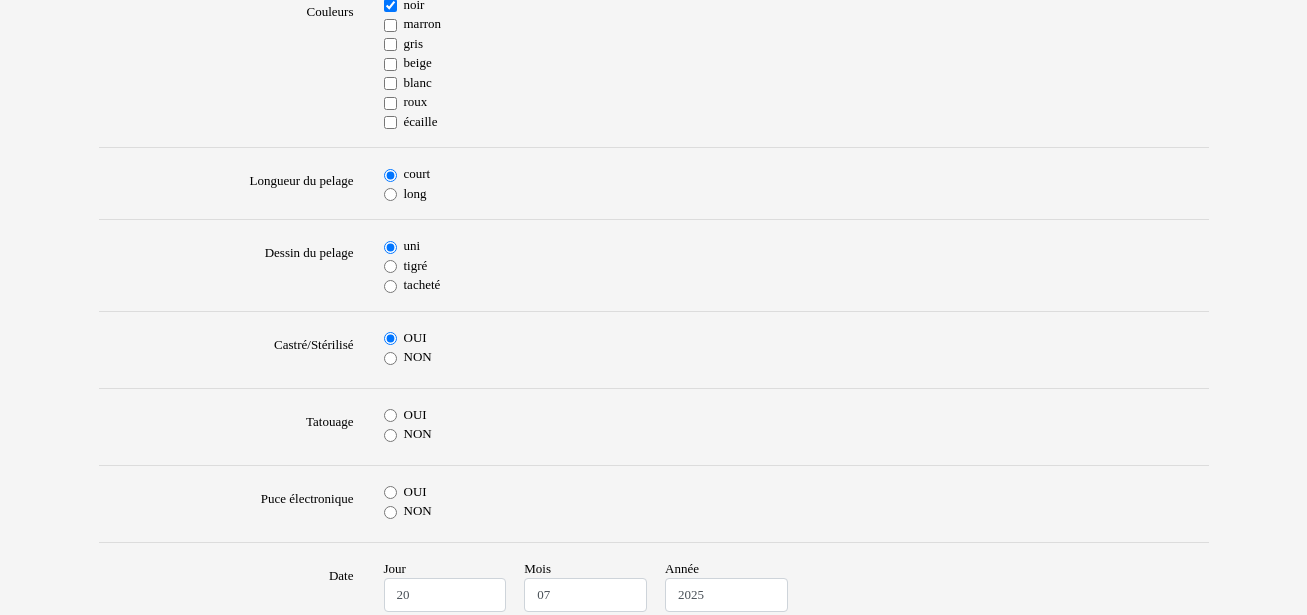 click on "NON" at bounding box center [390, 435] 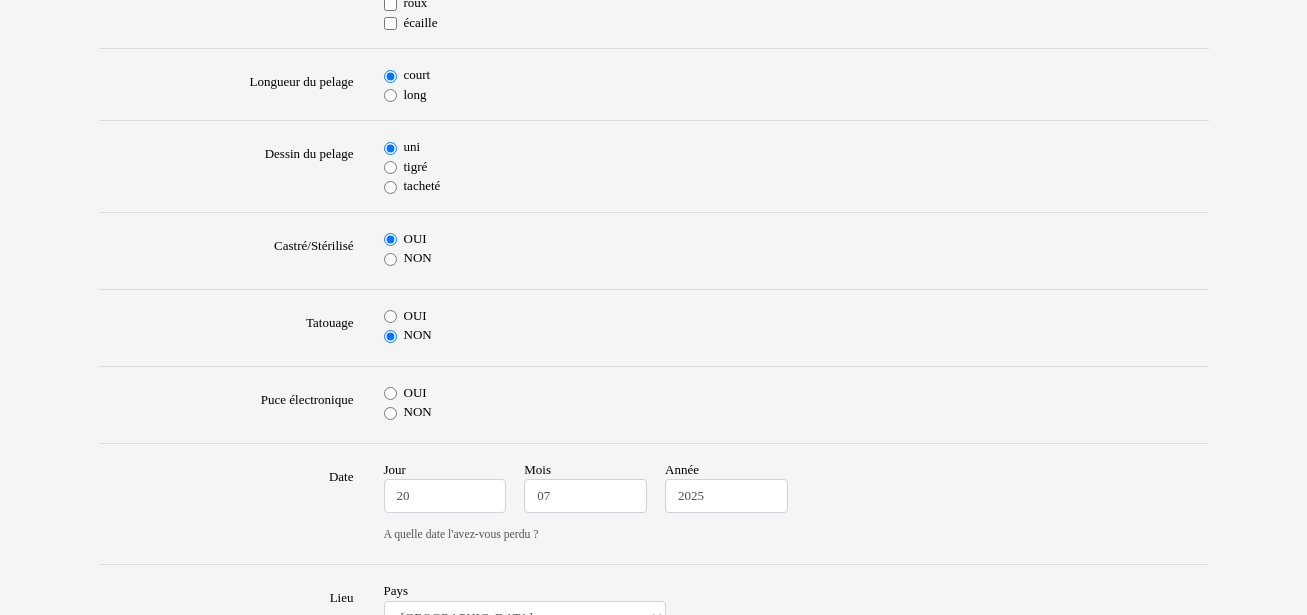 scroll, scrollTop: 700, scrollLeft: 0, axis: vertical 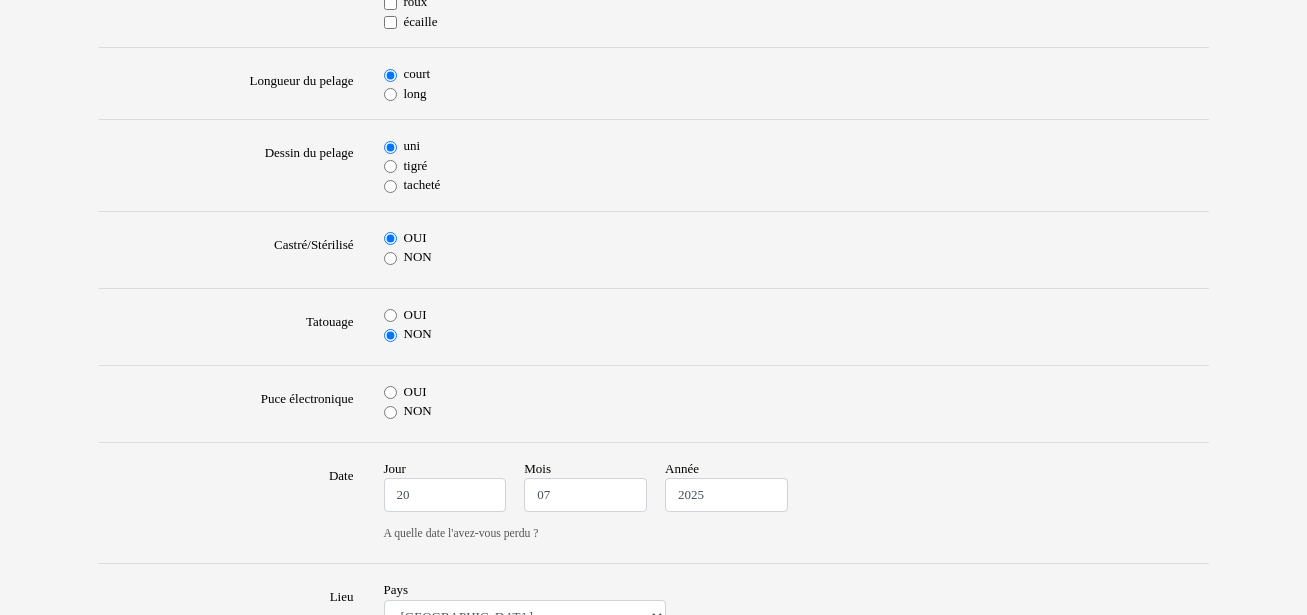 click on "OUI" at bounding box center (390, 392) 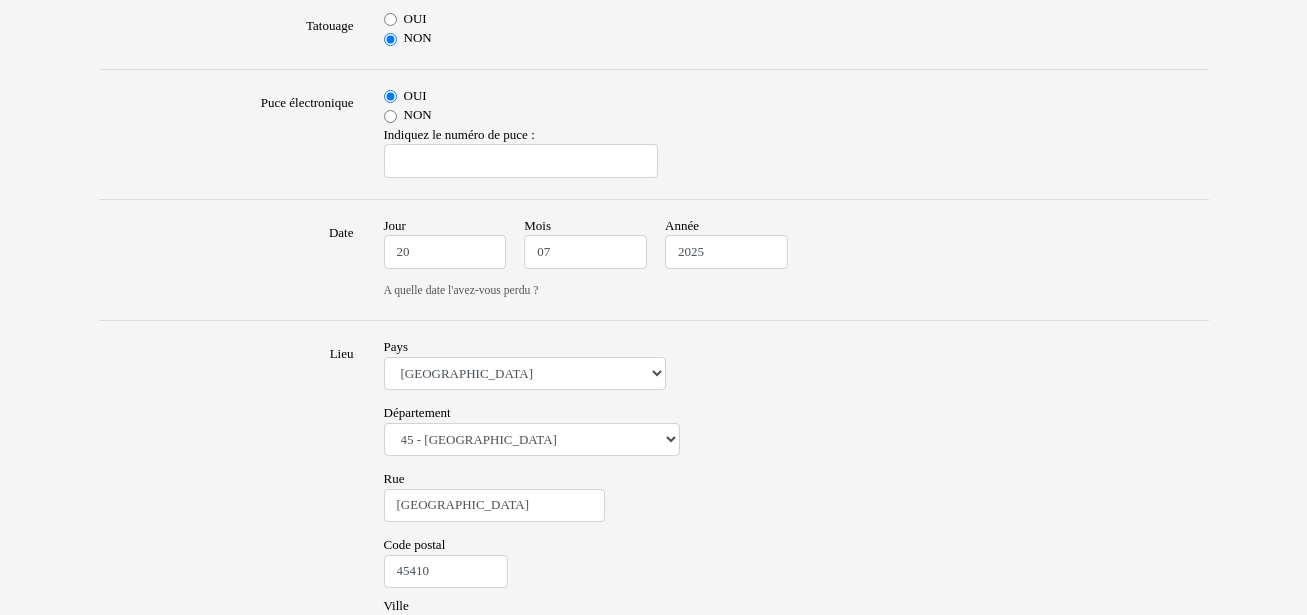 scroll, scrollTop: 1000, scrollLeft: 0, axis: vertical 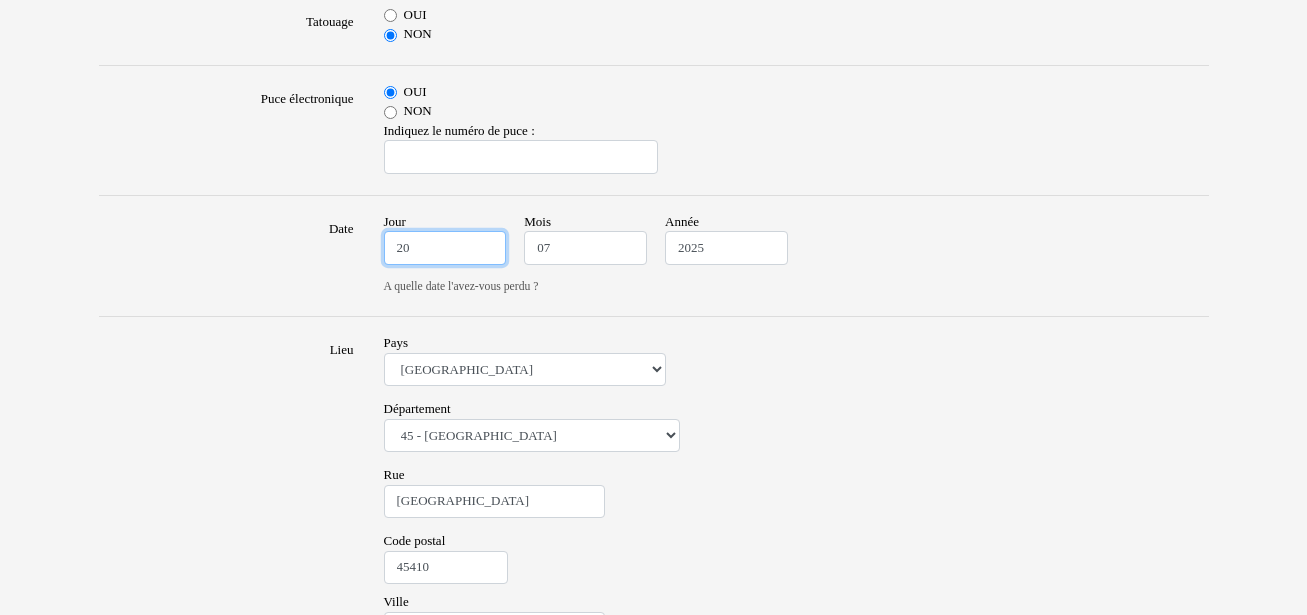 click on "20" at bounding box center (445, 248) 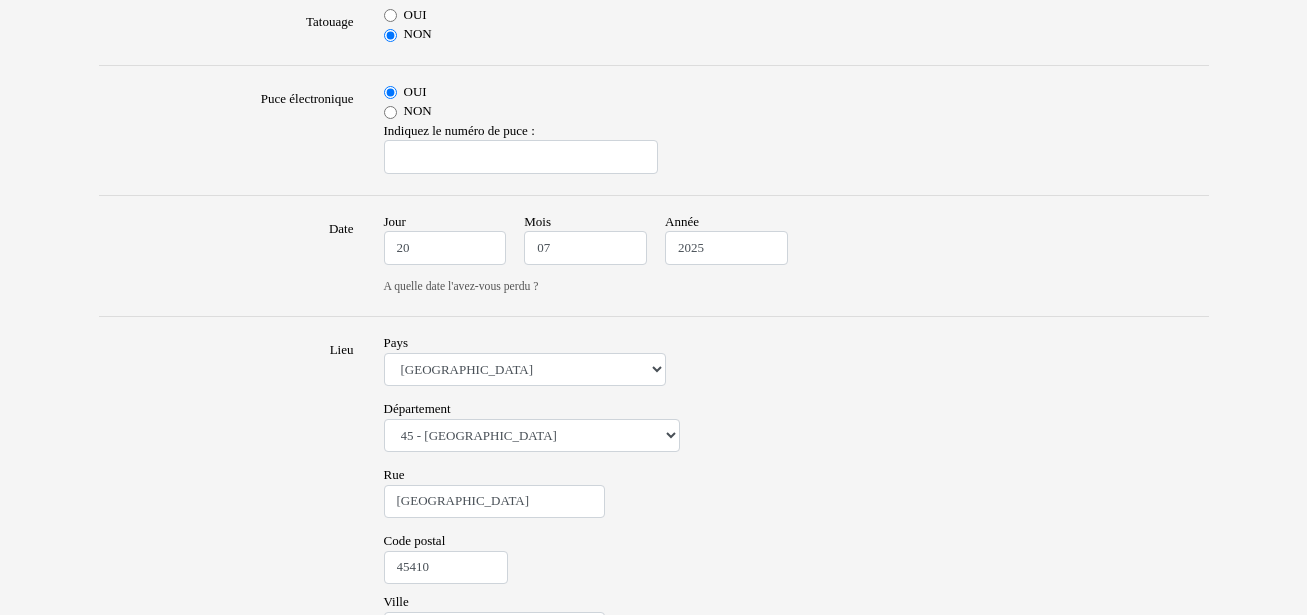 click on "Nom de votre chat
Thérèse
Sexe
Mâle
Femelle
Race dominante
Aucune race particulière (croisé)
Abyssin Américain à poil dur American Bobtail American Shorthair Angora Turc Balinais Bengal Bleu Russe Bombay British Shorthair Burmese Chartreux Chat de gouttière Chat des bois Norvégiens Chat du Sri Lanka Chat sacré de Birmanie Commun Cornish rex Devon rex Européen Exotic Shorthair Himalayan Korat Maine Coon Mandarin Norvégien Ocicat Oriental Persan Ragdoll Rex Selkirk Scottish Fold Siamois Sibérien Somali Sphynx
autres races (facultatives) :
Aucune
Abyssin Américain à poil dur American Bobtail American Shorthair Angora Turc Balinais Bengal Bleu Russe Bombay British Shorthair Burmese Chartreux Chat de gouttière Chat des bois Norvégiens Chat du Sri Lanka Chat sacré de Birmanie Commun Cornish rex Devon rex Européen Exotic Shorthair Himalayan" at bounding box center (654, 175) 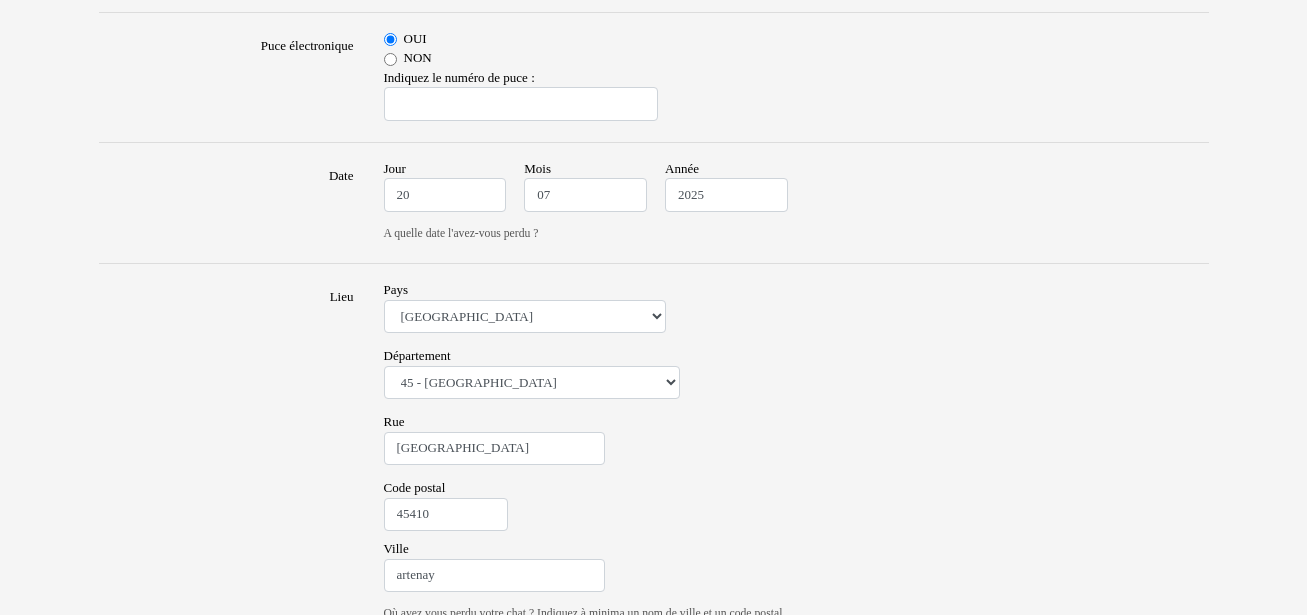scroll, scrollTop: 1100, scrollLeft: 0, axis: vertical 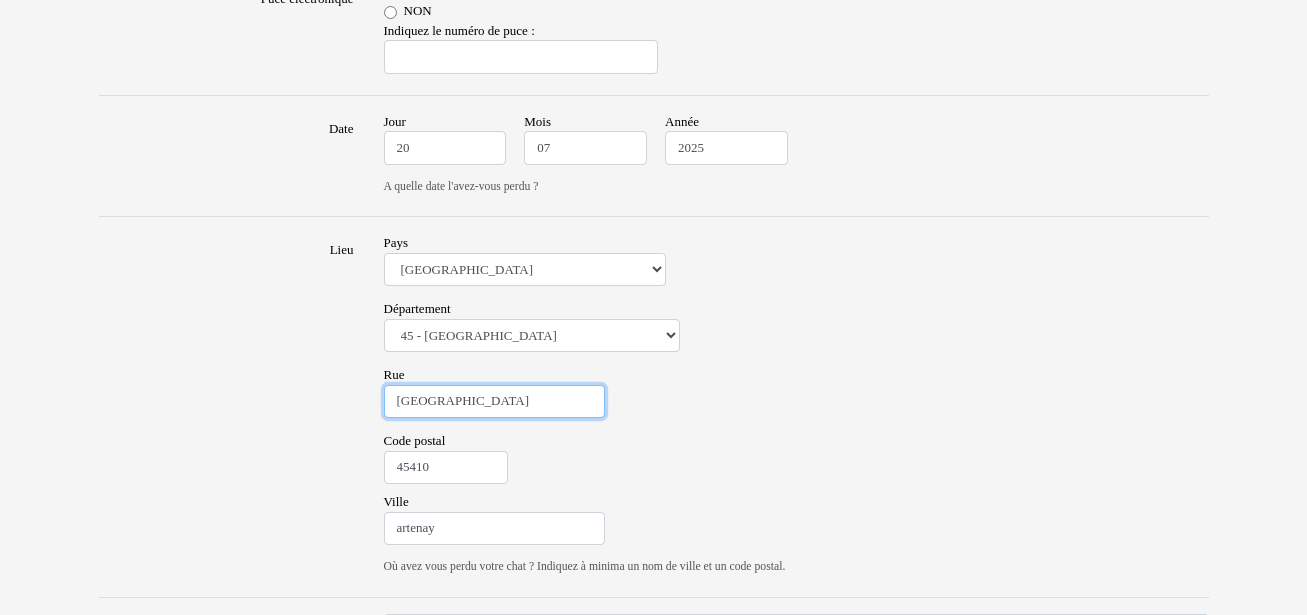 click on "[GEOGRAPHIC_DATA]" at bounding box center (494, 402) 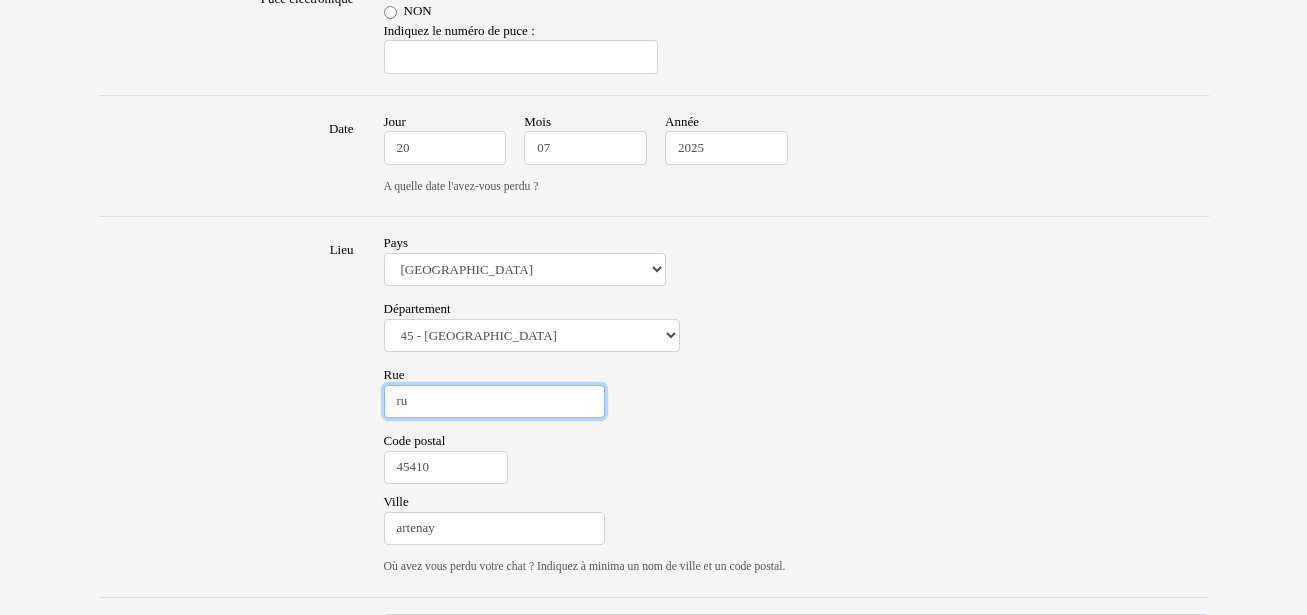 type on "r" 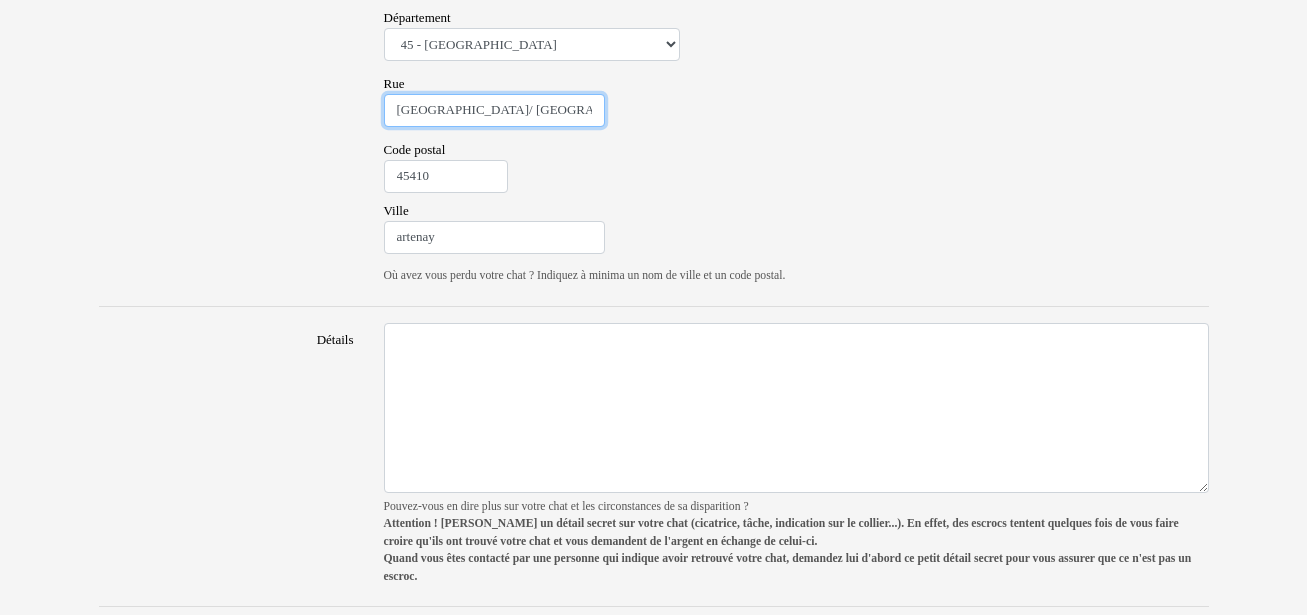 scroll, scrollTop: 1400, scrollLeft: 0, axis: vertical 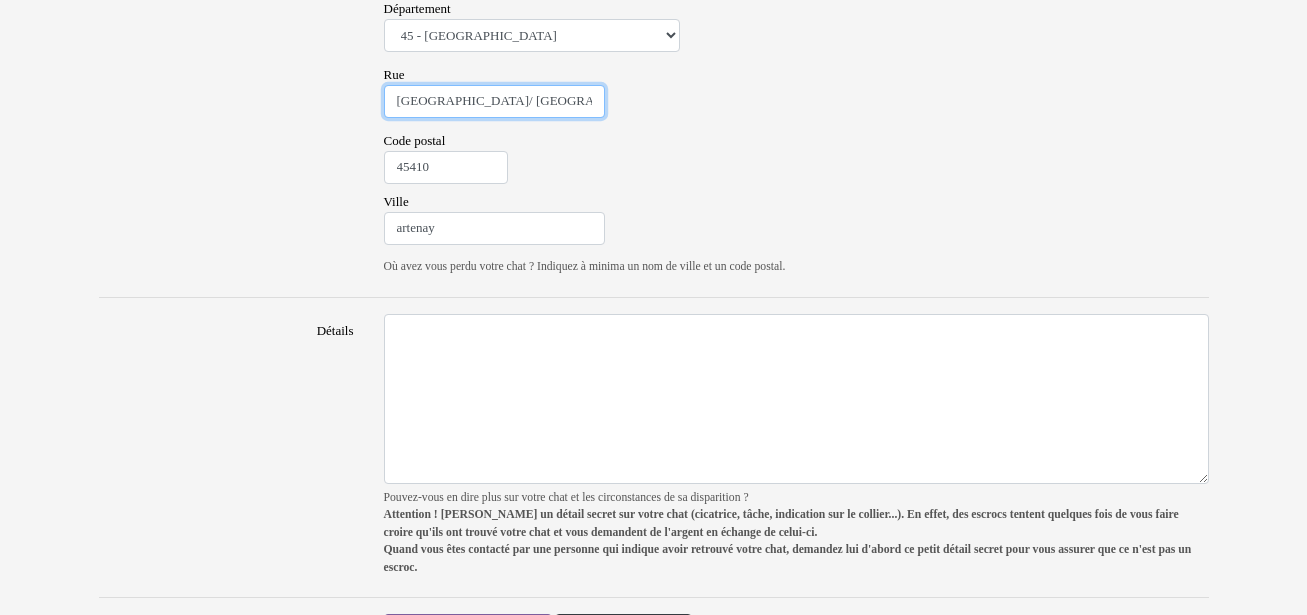 type on "grande rue/ quartier paradis" 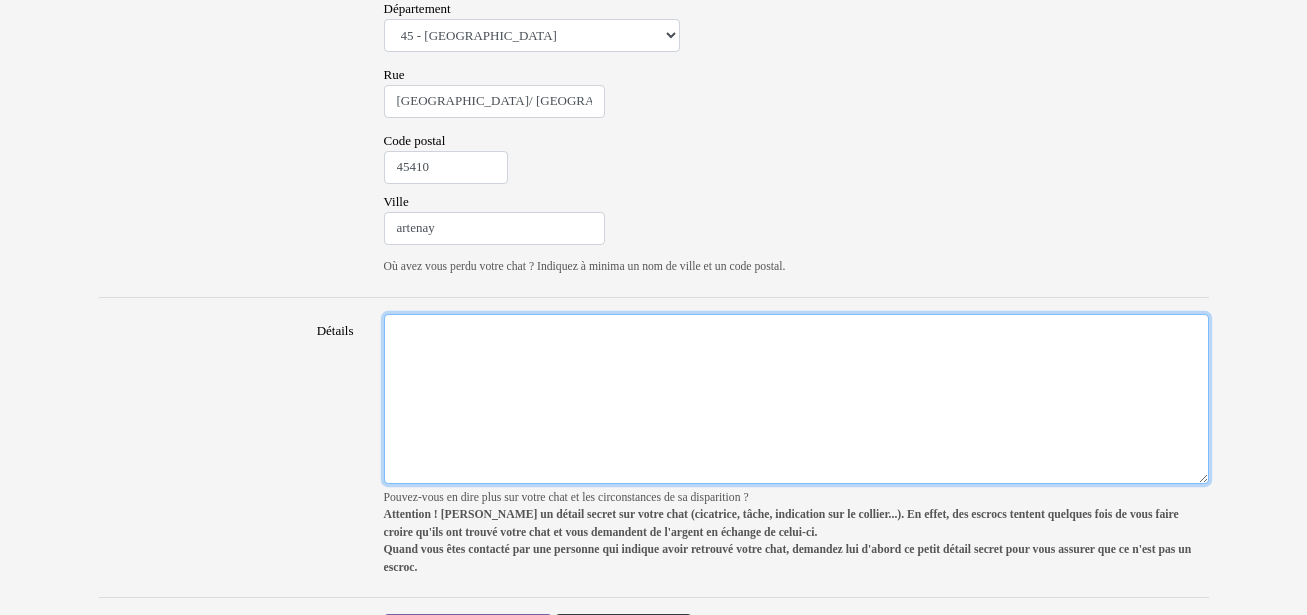 click on "Détails" at bounding box center [796, 399] 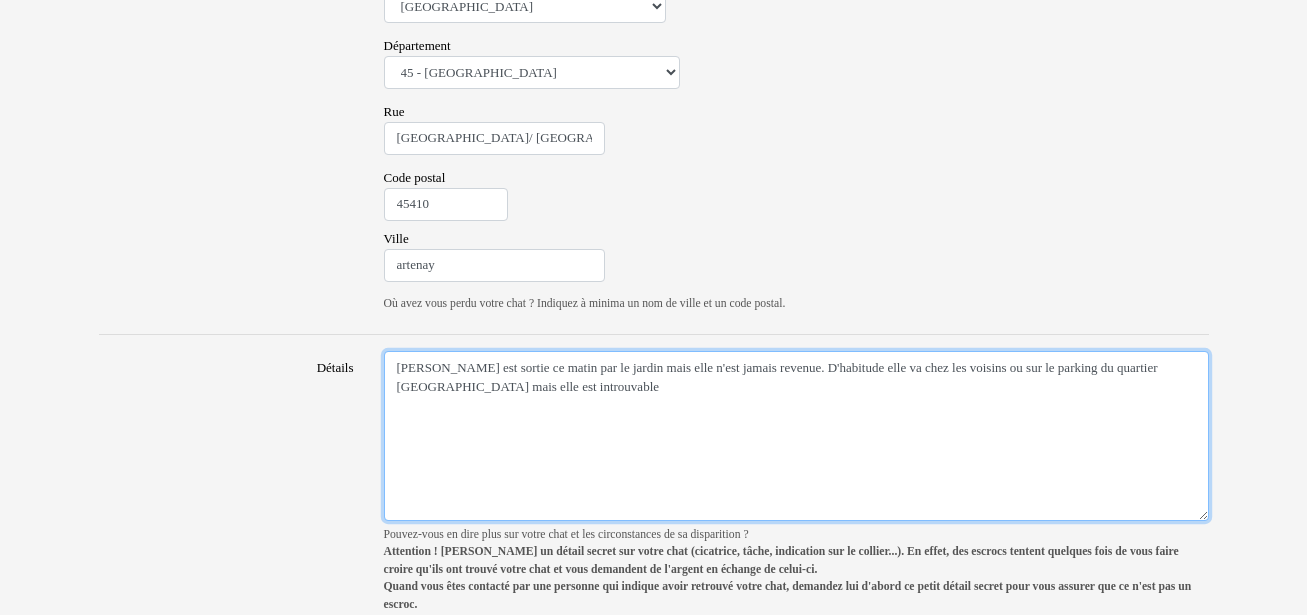 scroll, scrollTop: 1453, scrollLeft: 0, axis: vertical 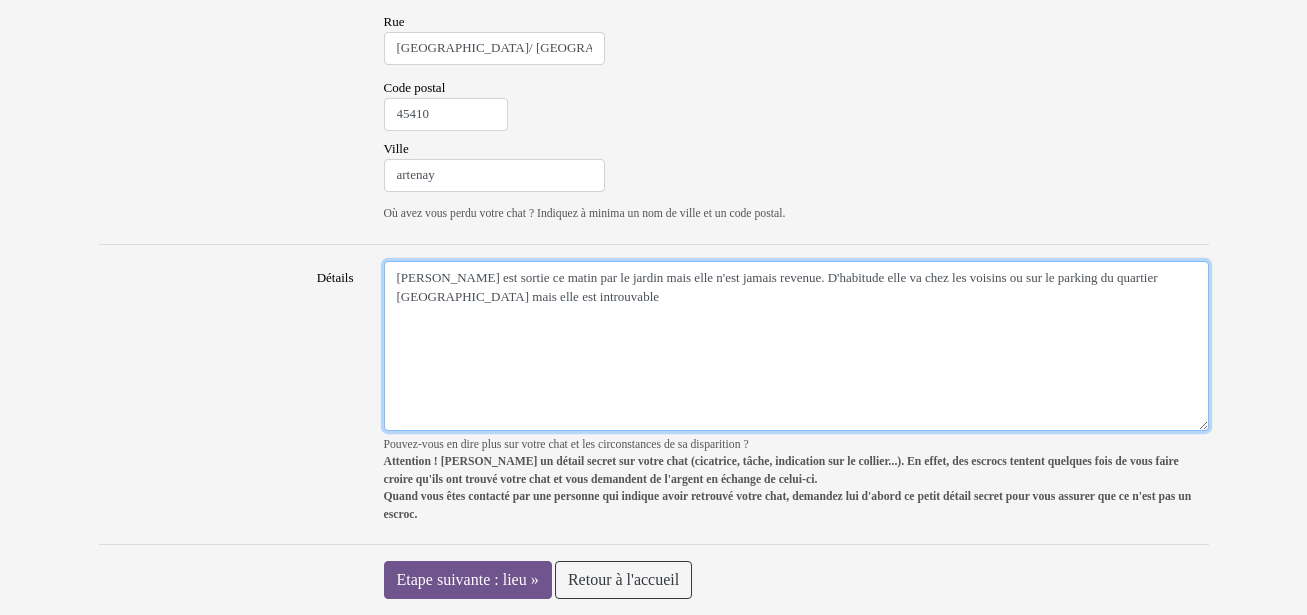 type on "Thérèse est sortie ce matin par le jardin mais elle n'est jamais revenue. D'habitude elle va chez les voisins ou sur le parking du quartier paradis mais elle est introuvable" 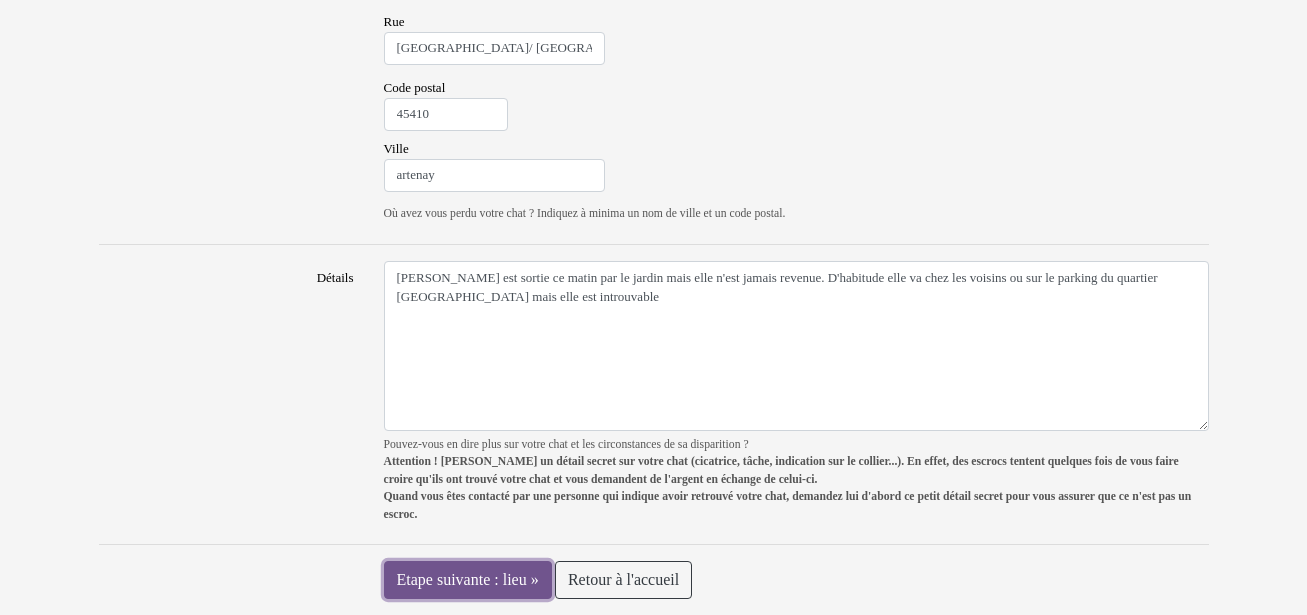 click on "Etape suivante : lieu »" at bounding box center (468, 580) 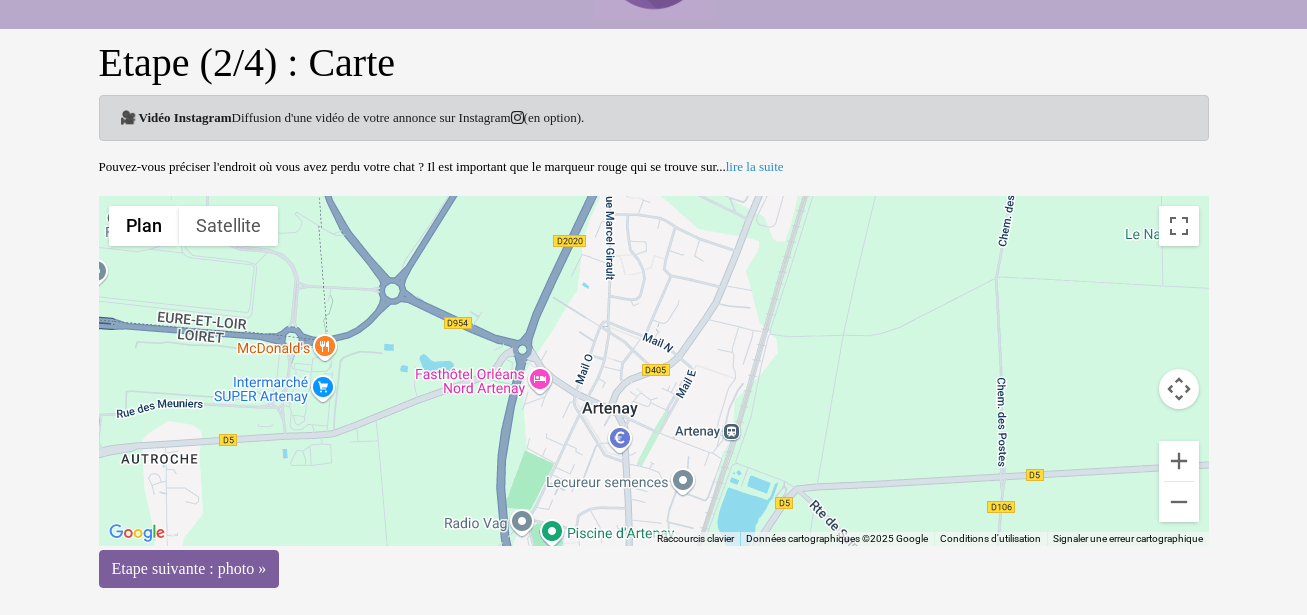 scroll, scrollTop: 100, scrollLeft: 0, axis: vertical 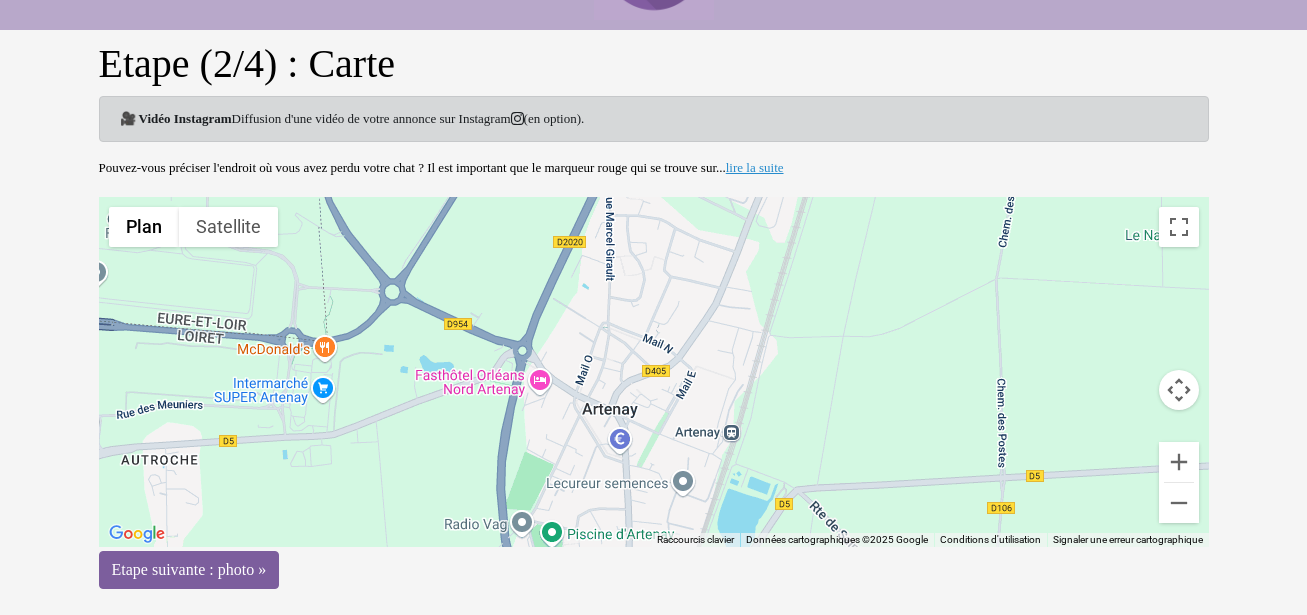 click on "lire la suite" at bounding box center [755, 167] 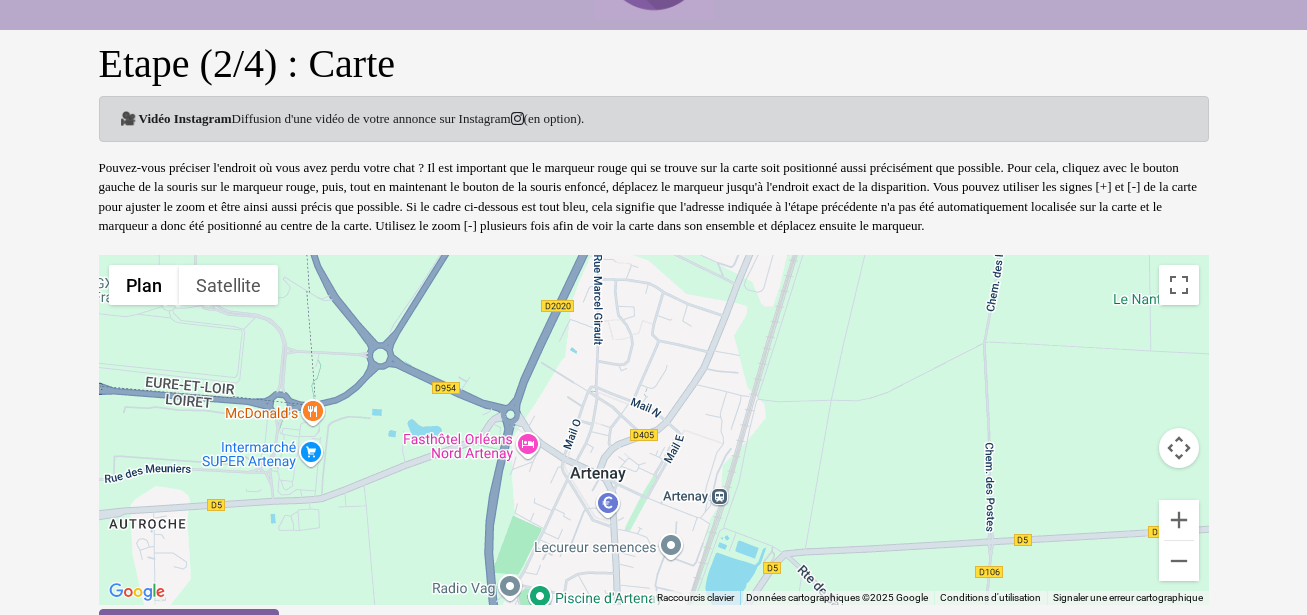 drag, startPoint x: 653, startPoint y: 458, endPoint x: 617, endPoint y: 472, distance: 38.626415 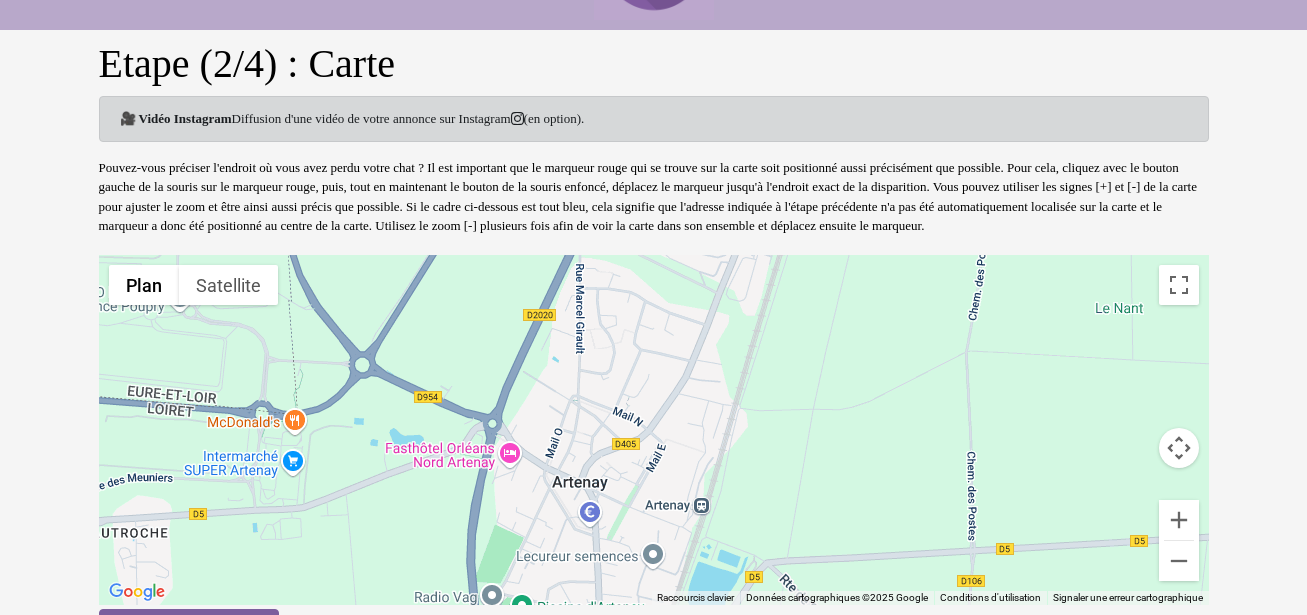 click on "Pour activer le glissement avec le clavier, appuyez sur Alt+Entrée. Une fois ce mode activé, utilisez les touches fléchées pour déplacer le repère. Pour valider le déplacement, appuyez sur Entrée. Pour annuler, appuyez sur Échap." at bounding box center [654, 430] 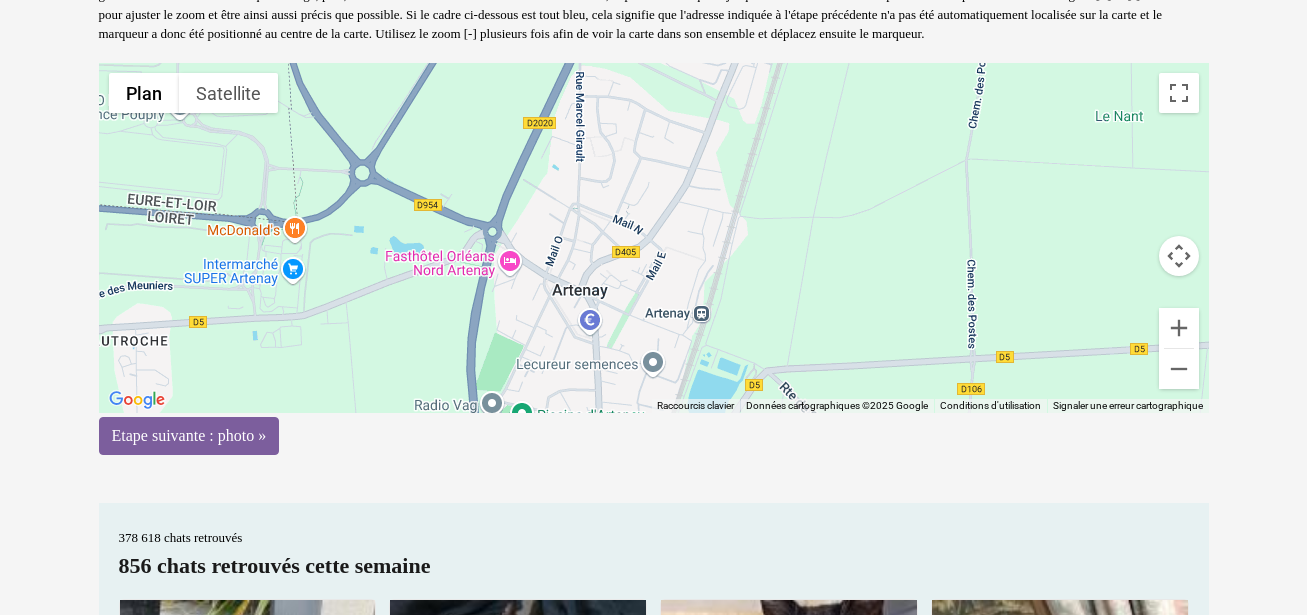 scroll, scrollTop: 300, scrollLeft: 0, axis: vertical 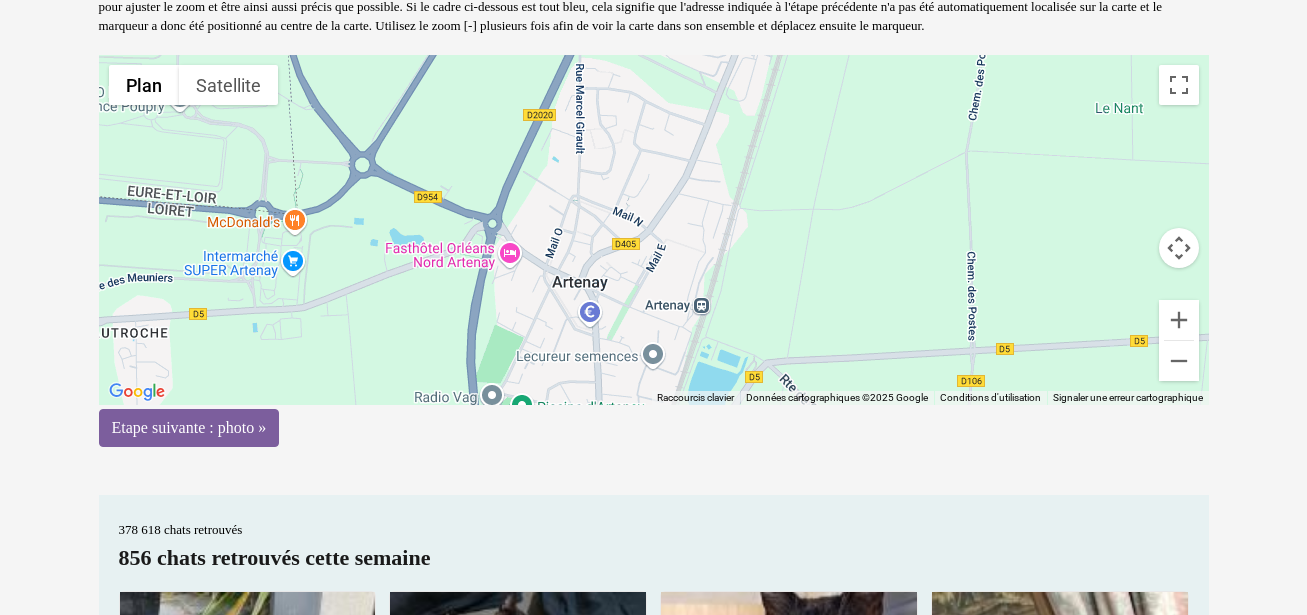 click on "Pour activer le glissement avec le clavier, appuyez sur Alt+Entrée. Une fois ce mode activé, utilisez les touches fléchées pour déplacer le repère. Pour valider le déplacement, appuyez sur Entrée. Pour annuler, appuyez sur Échap." at bounding box center [654, 230] 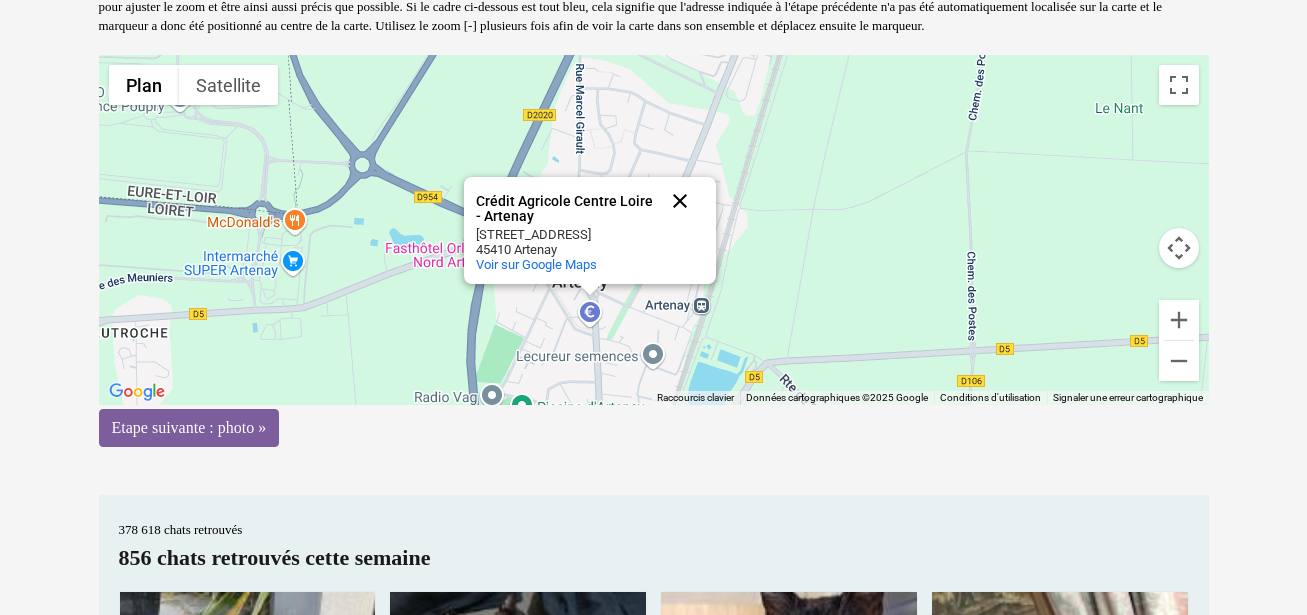 click at bounding box center (680, 201) 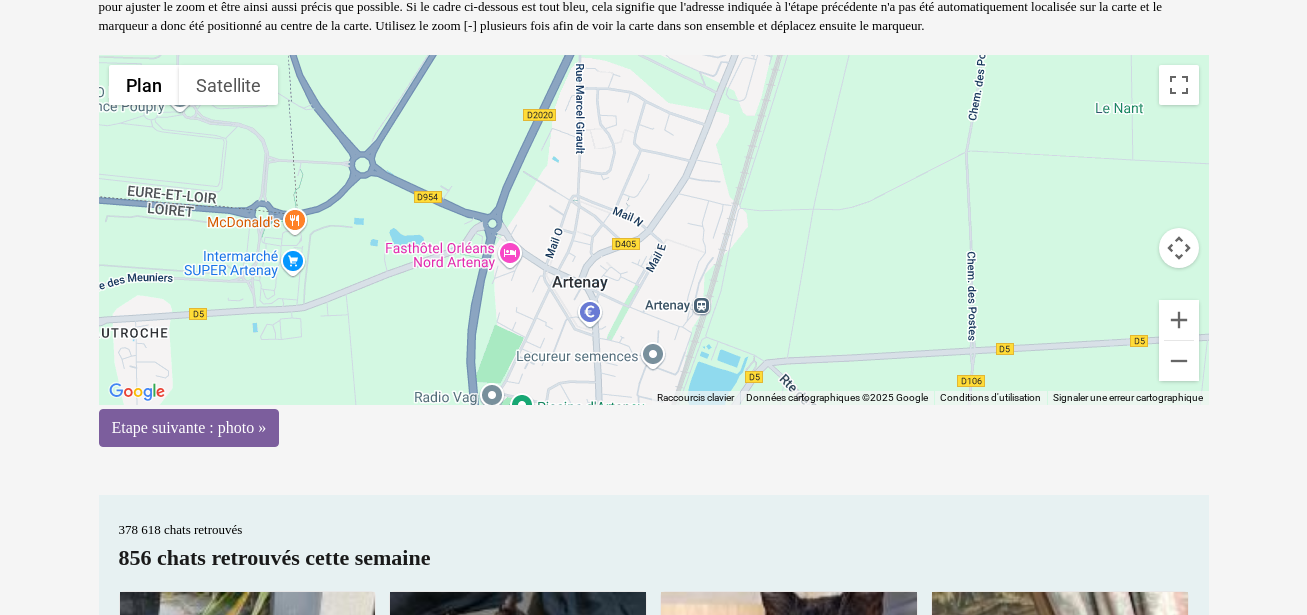 click on "Pour activer le glissement avec le clavier, appuyez sur Alt+Entrée. Une fois ce mode activé, utilisez les touches fléchées pour déplacer le repère. Pour valider le déplacement, appuyez sur Entrée. Pour annuler, appuyez sur Échap." at bounding box center [654, 230] 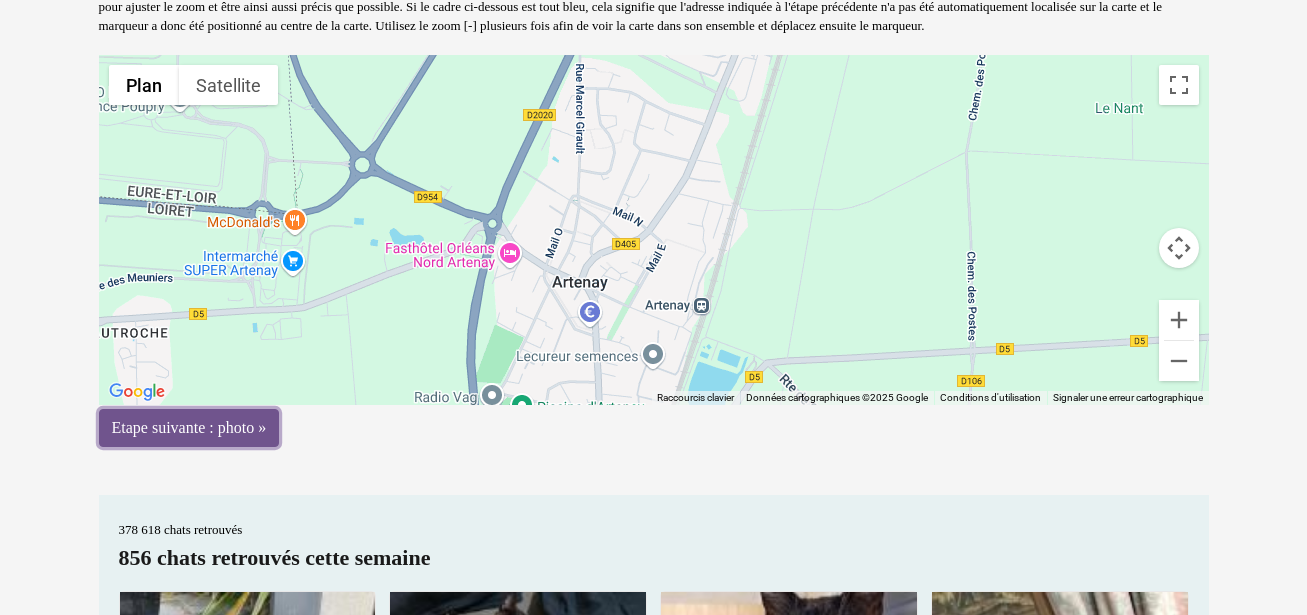 click on "Etape suivante : photo »" at bounding box center (189, 428) 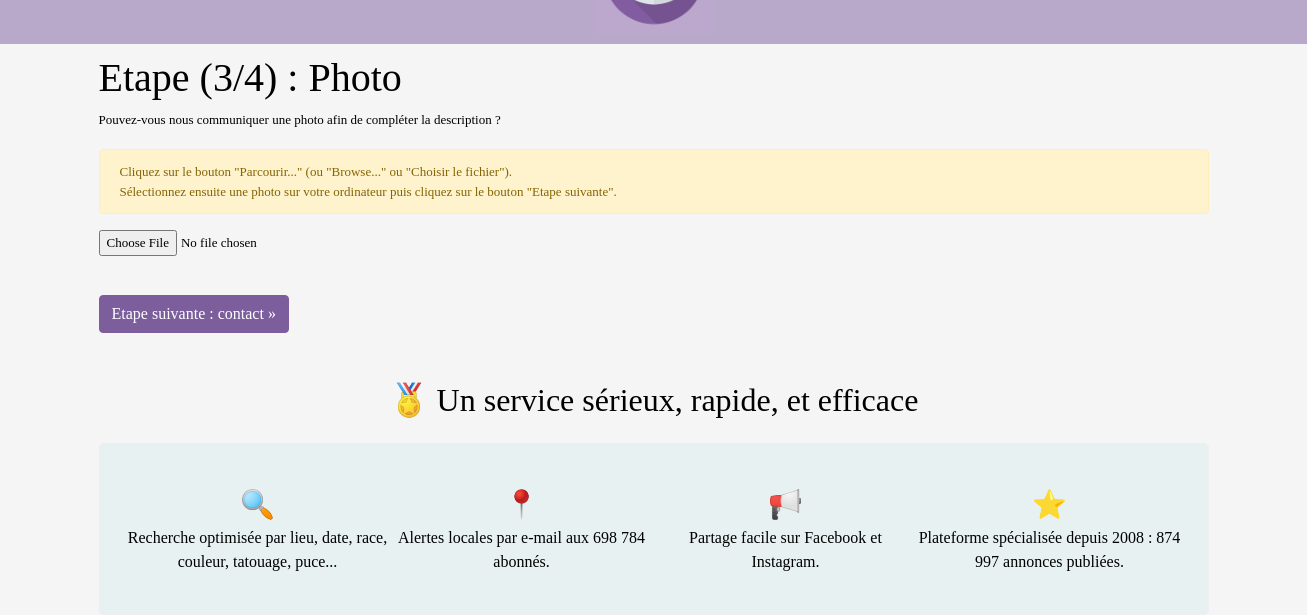 scroll, scrollTop: 110, scrollLeft: 0, axis: vertical 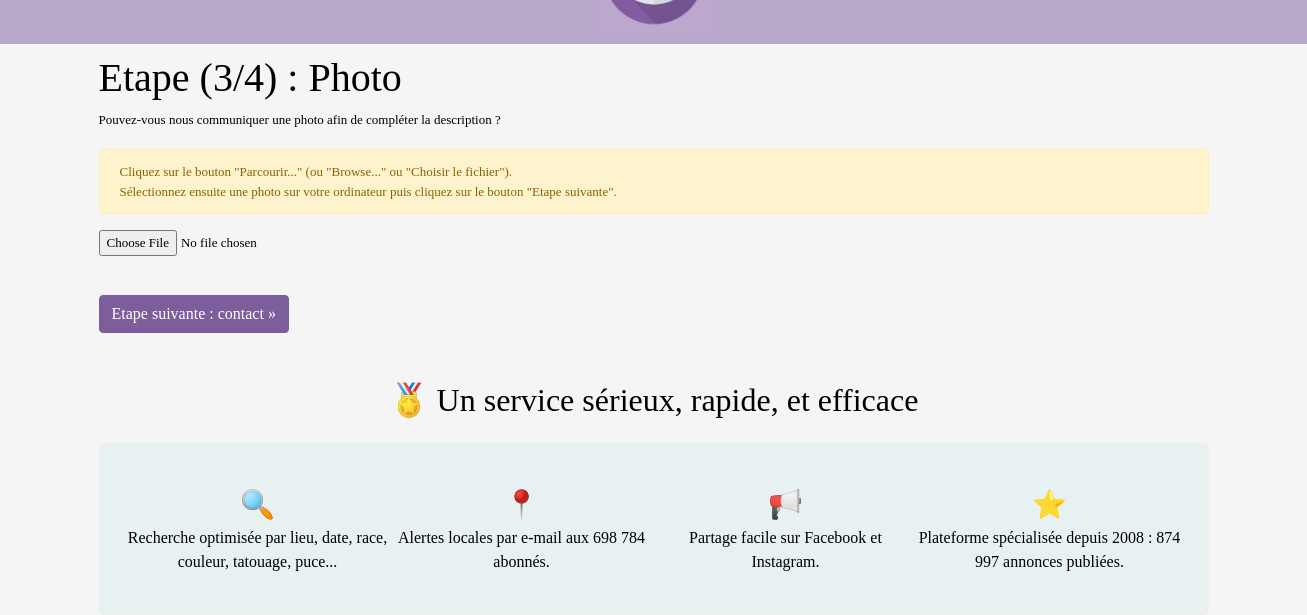 click at bounding box center (654, 243) 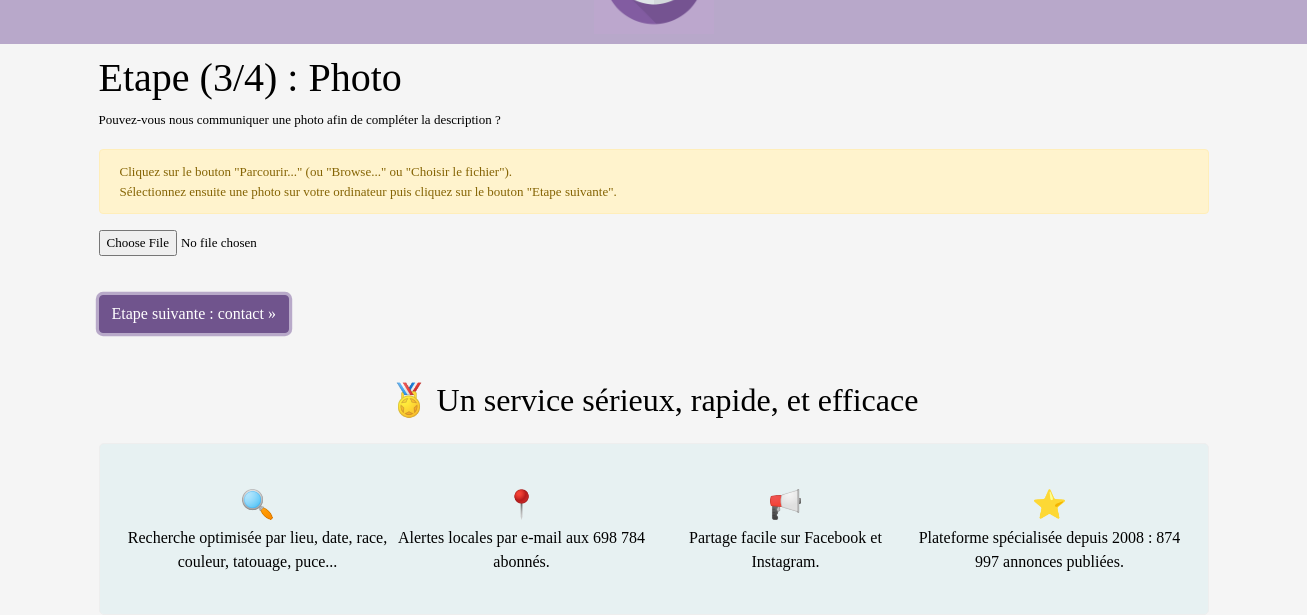 click on "Etape suivante : contact »" at bounding box center (194, 314) 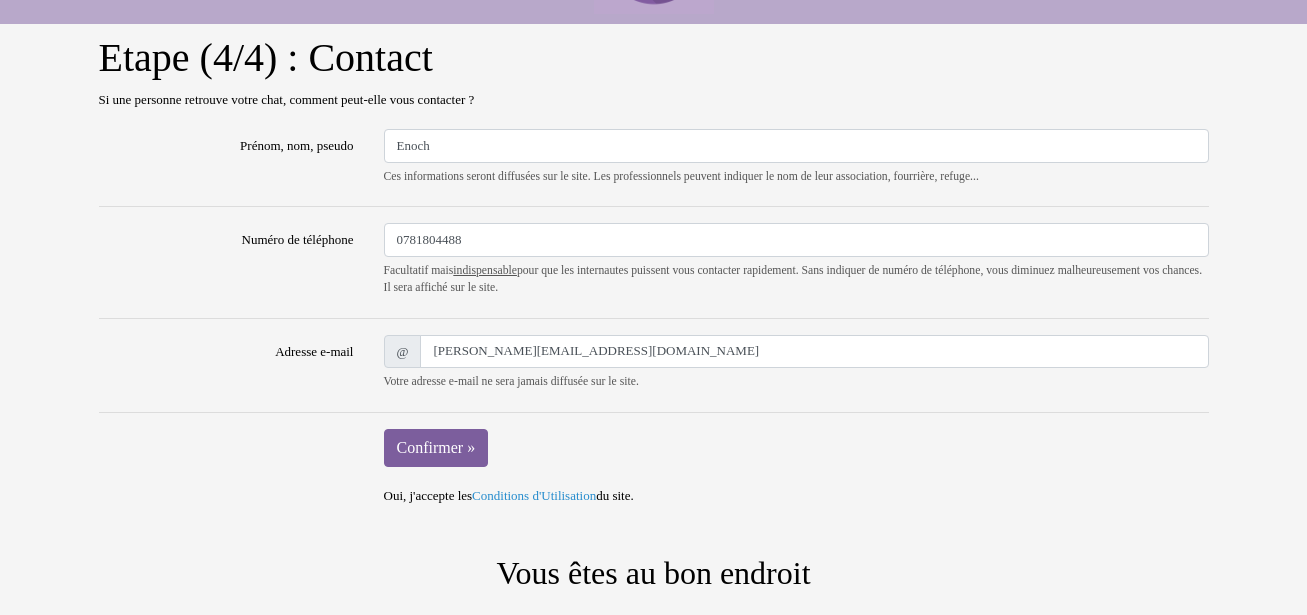 scroll, scrollTop: 200, scrollLeft: 0, axis: vertical 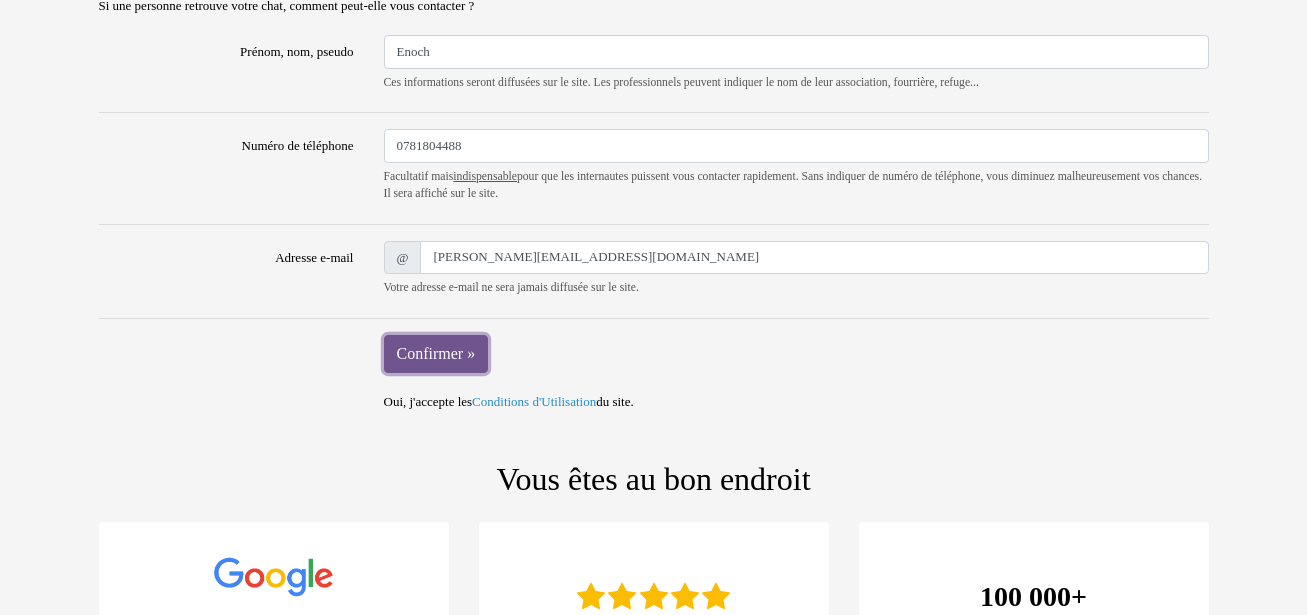 click on "Confirmer »" at bounding box center (436, 354) 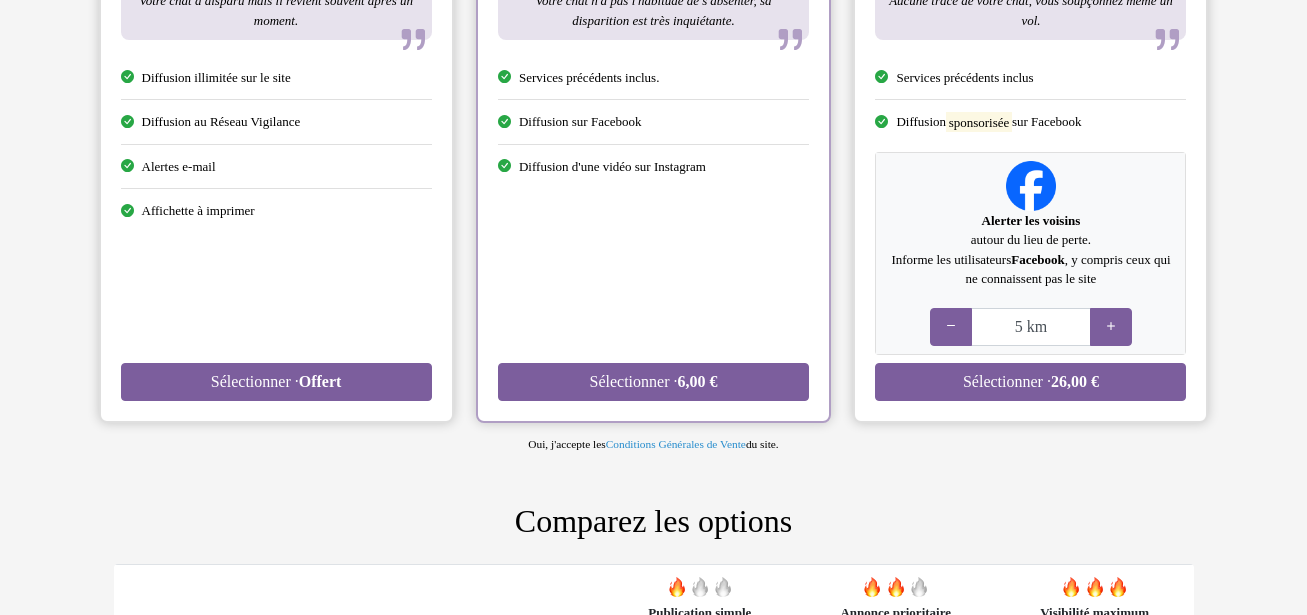scroll, scrollTop: 500, scrollLeft: 0, axis: vertical 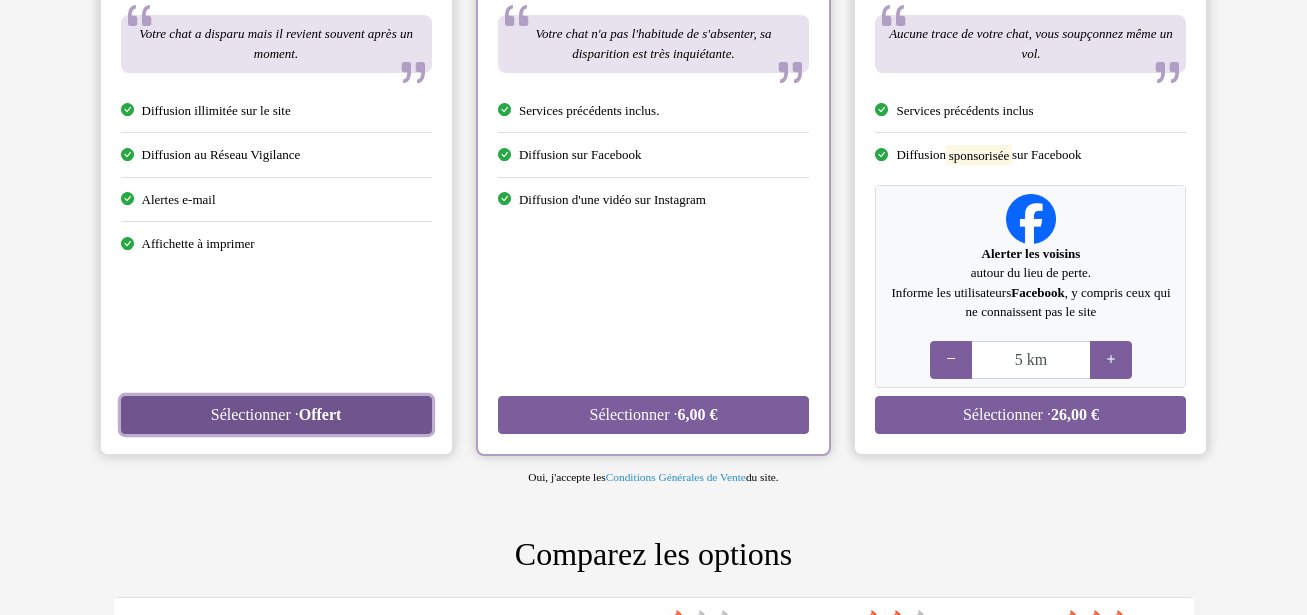 click on "Sélectionner ·
Offert" at bounding box center [276, 415] 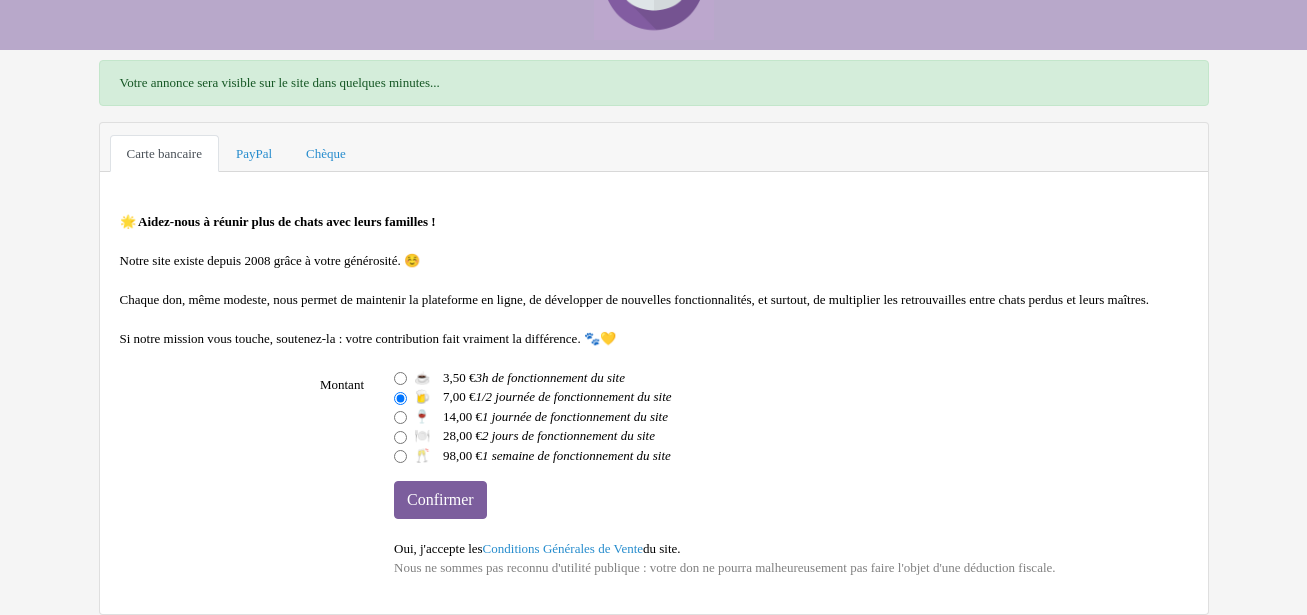 scroll, scrollTop: 119, scrollLeft: 0, axis: vertical 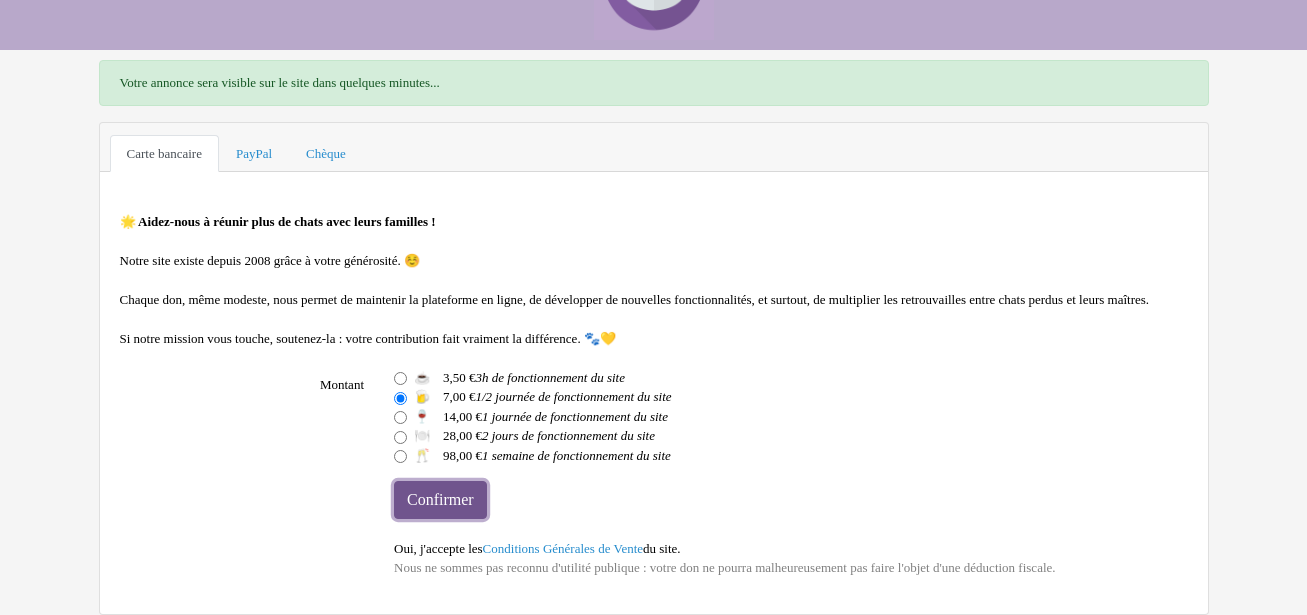 click on "Confirmer" at bounding box center (440, 500) 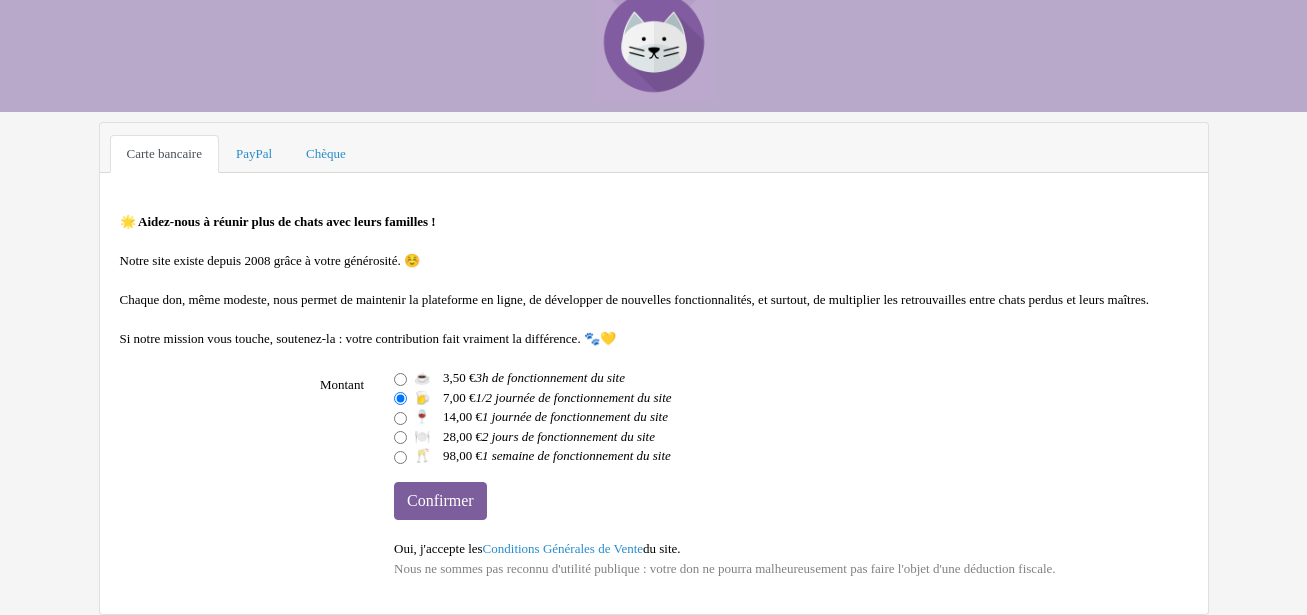 scroll, scrollTop: 57, scrollLeft: 0, axis: vertical 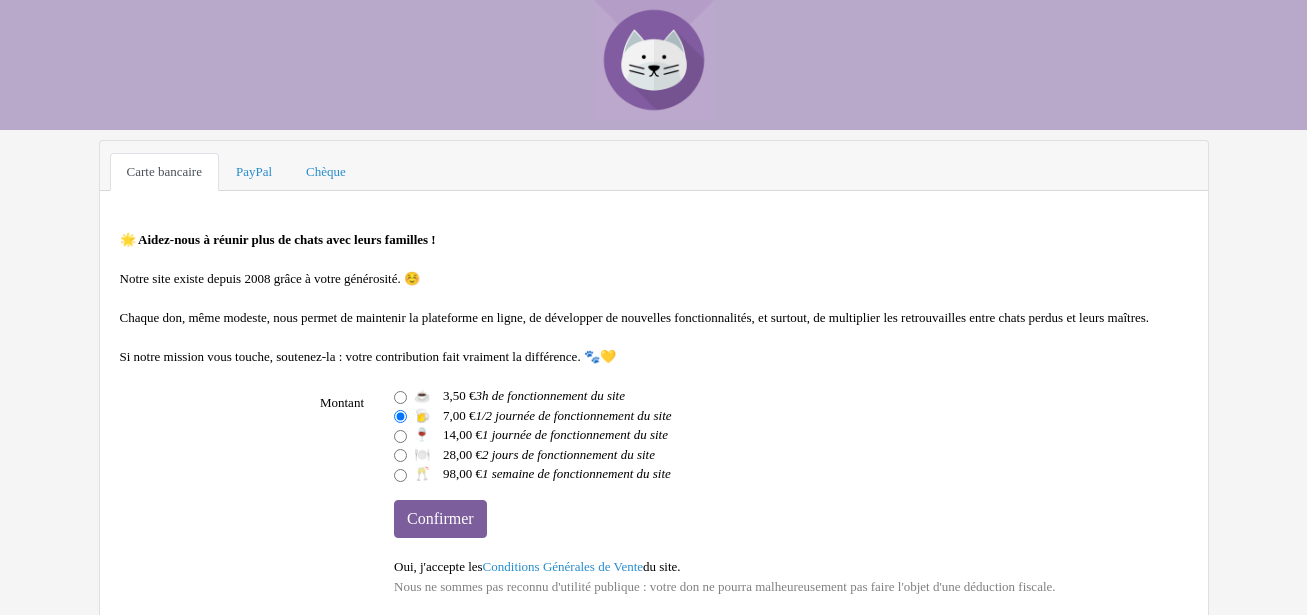 click at bounding box center [654, 60] 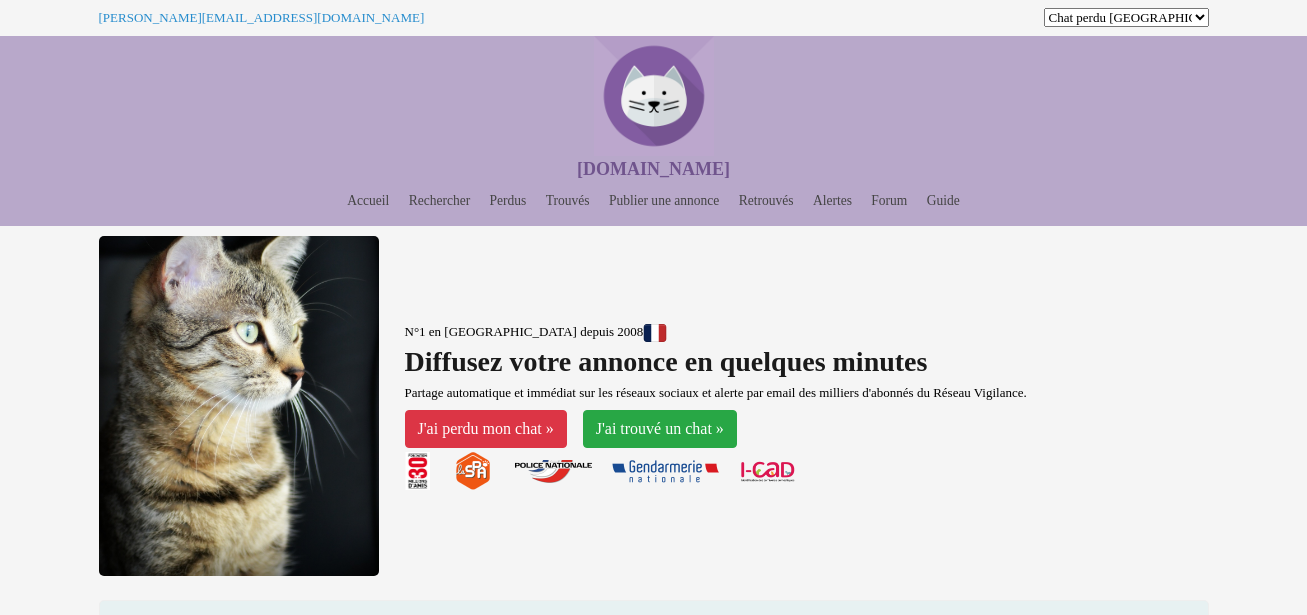 scroll, scrollTop: 100, scrollLeft: 0, axis: vertical 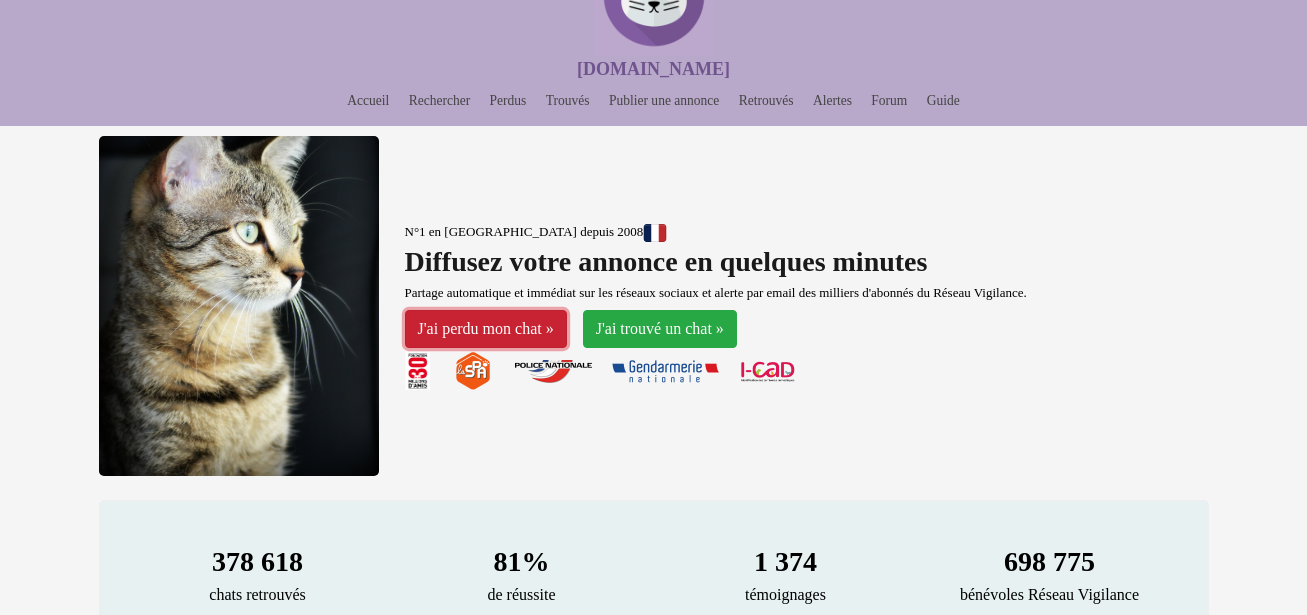 click on "J'ai perdu mon chat »" at bounding box center (486, 329) 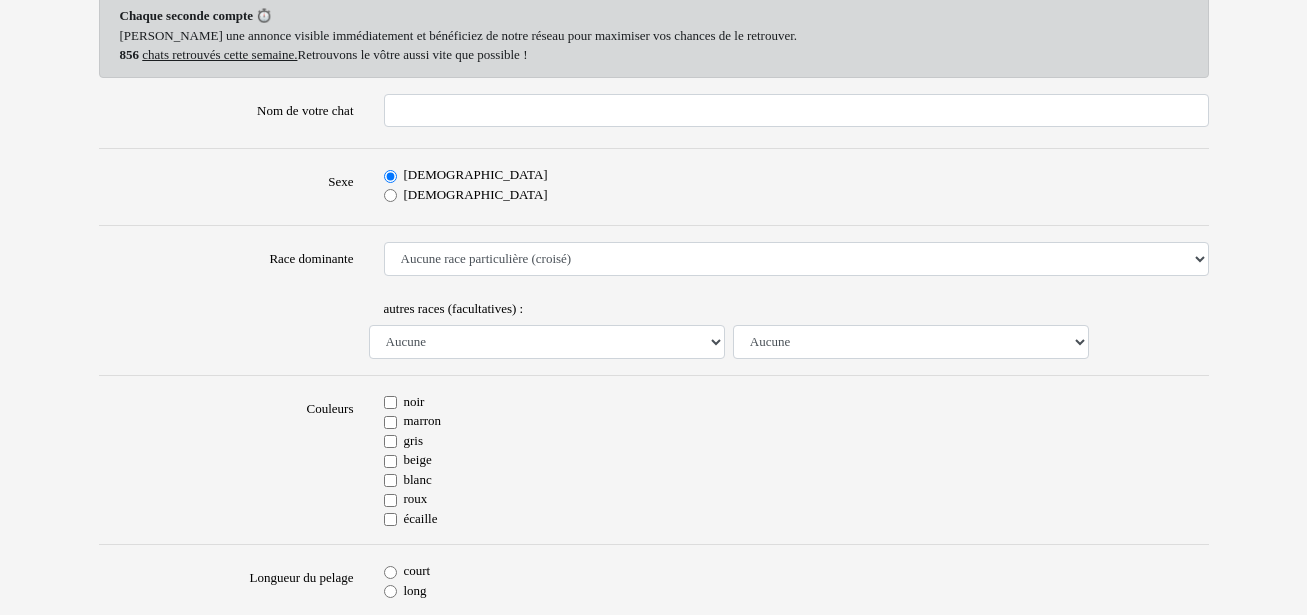 scroll, scrollTop: 0, scrollLeft: 0, axis: both 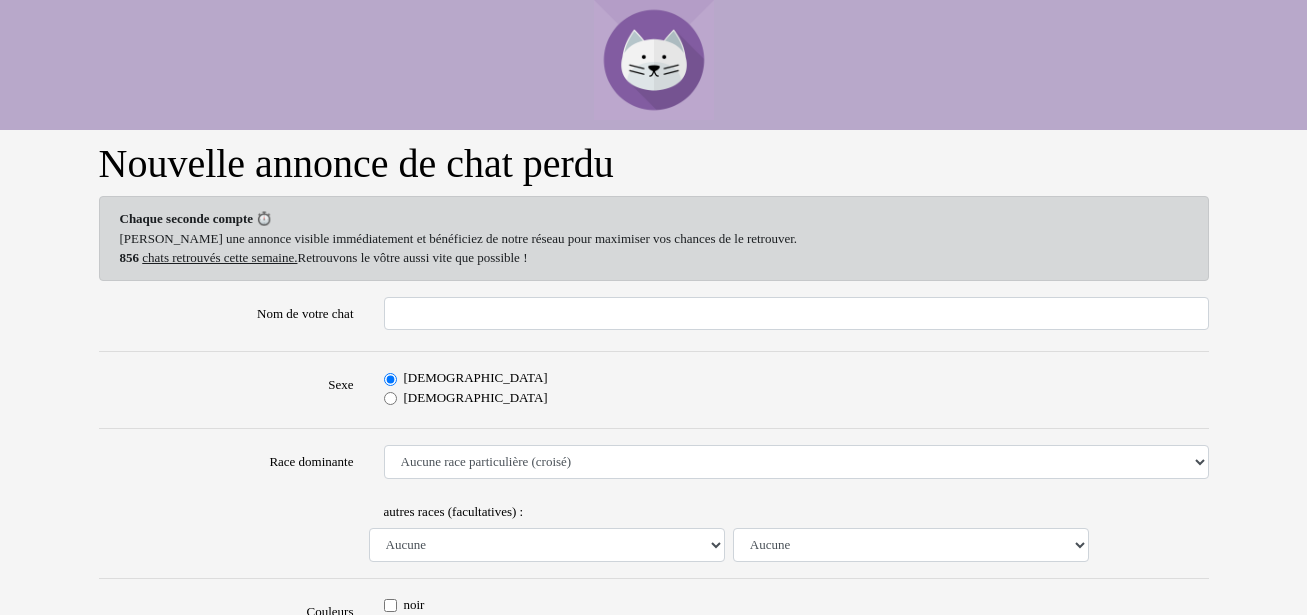 click at bounding box center (654, 60) 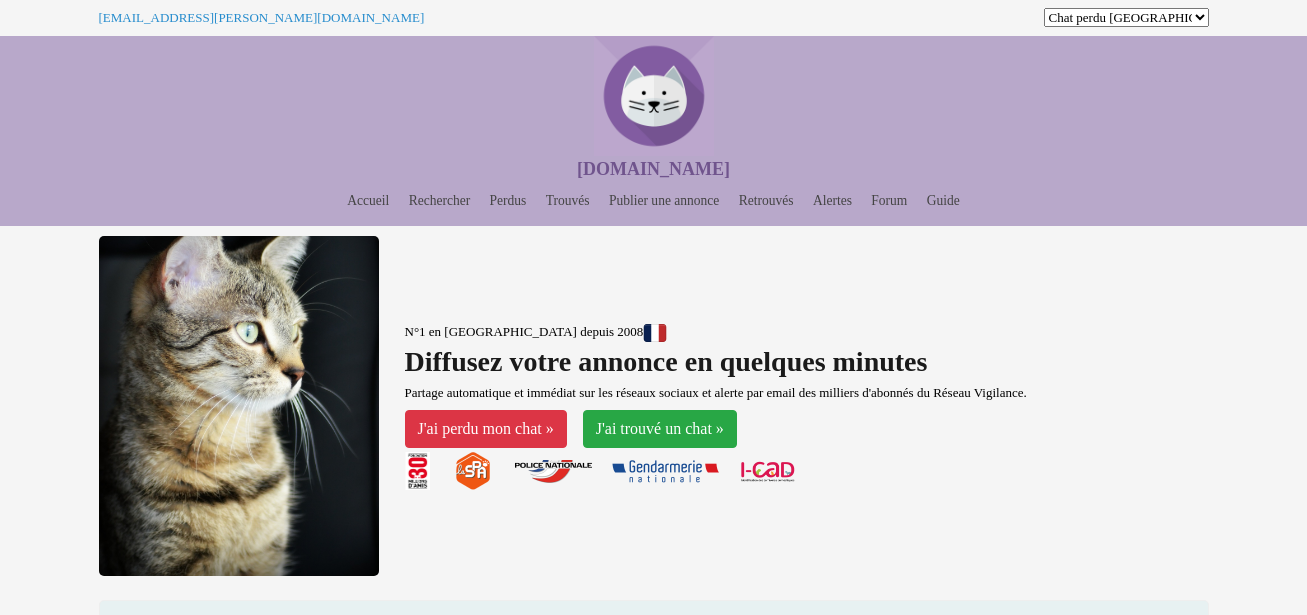 scroll, scrollTop: 0, scrollLeft: 0, axis: both 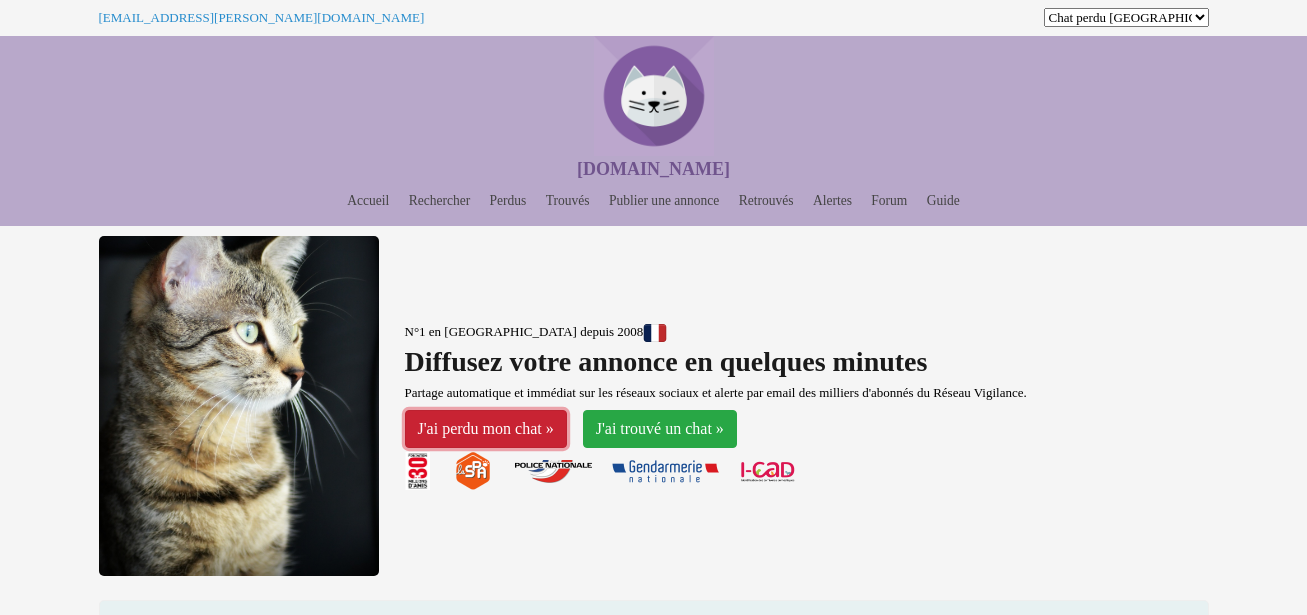 click on "J'ai perdu mon chat »" at bounding box center (486, 429) 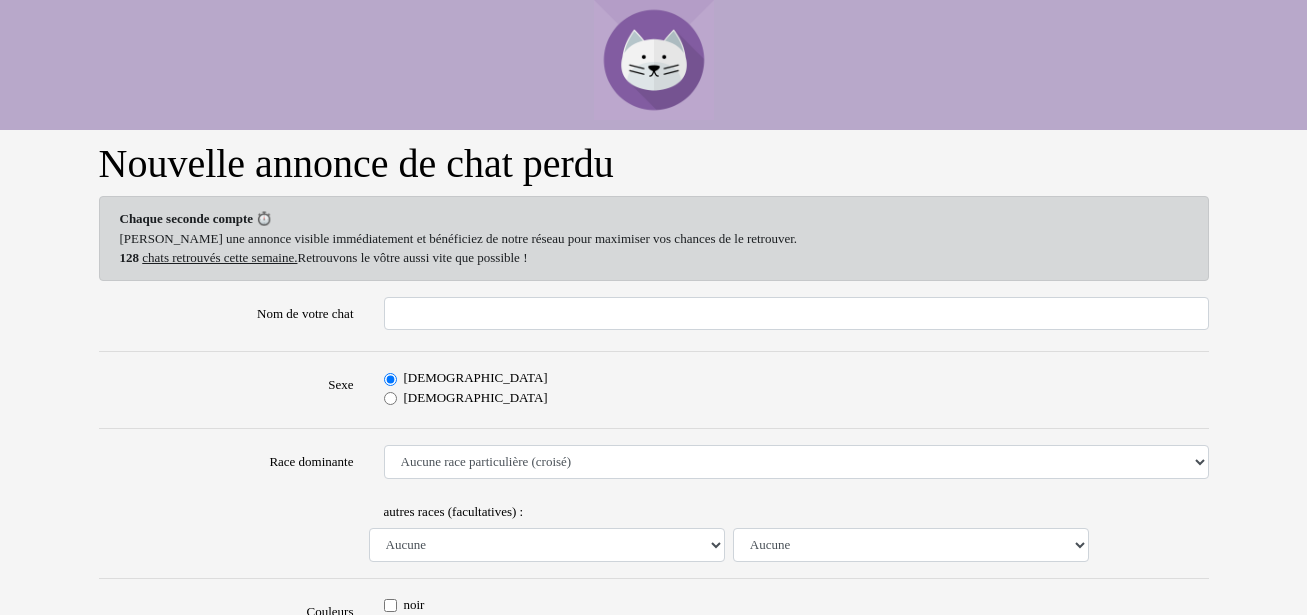 scroll, scrollTop: 0, scrollLeft: 0, axis: both 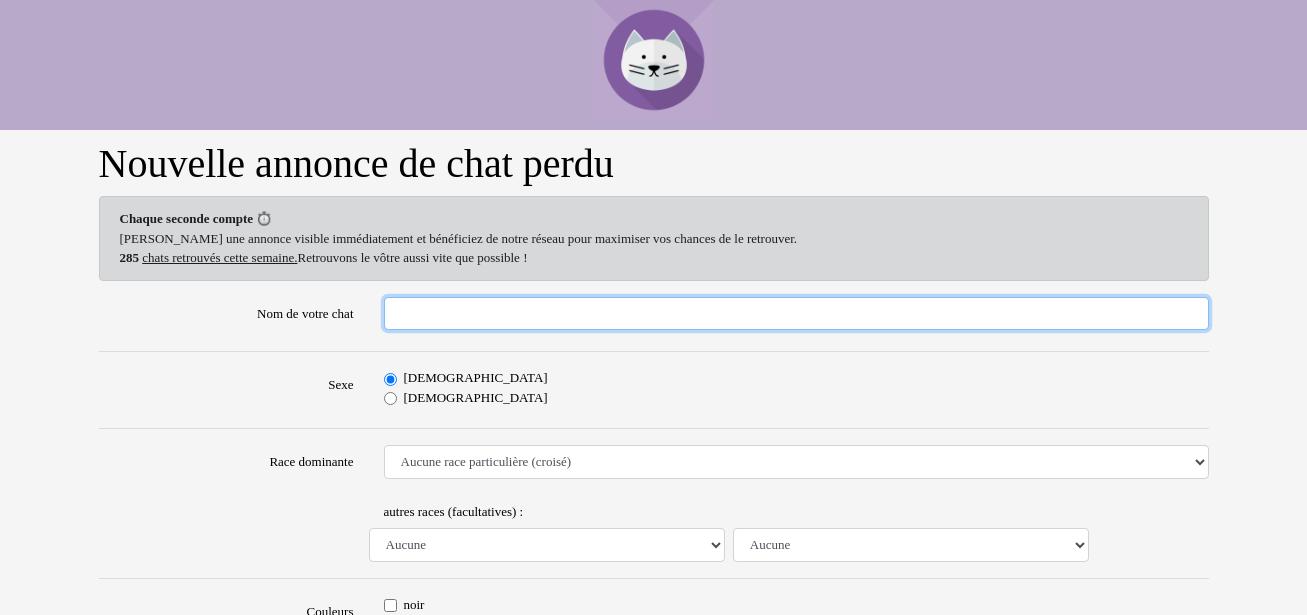 click on "Nom de votre chat" at bounding box center [796, 314] 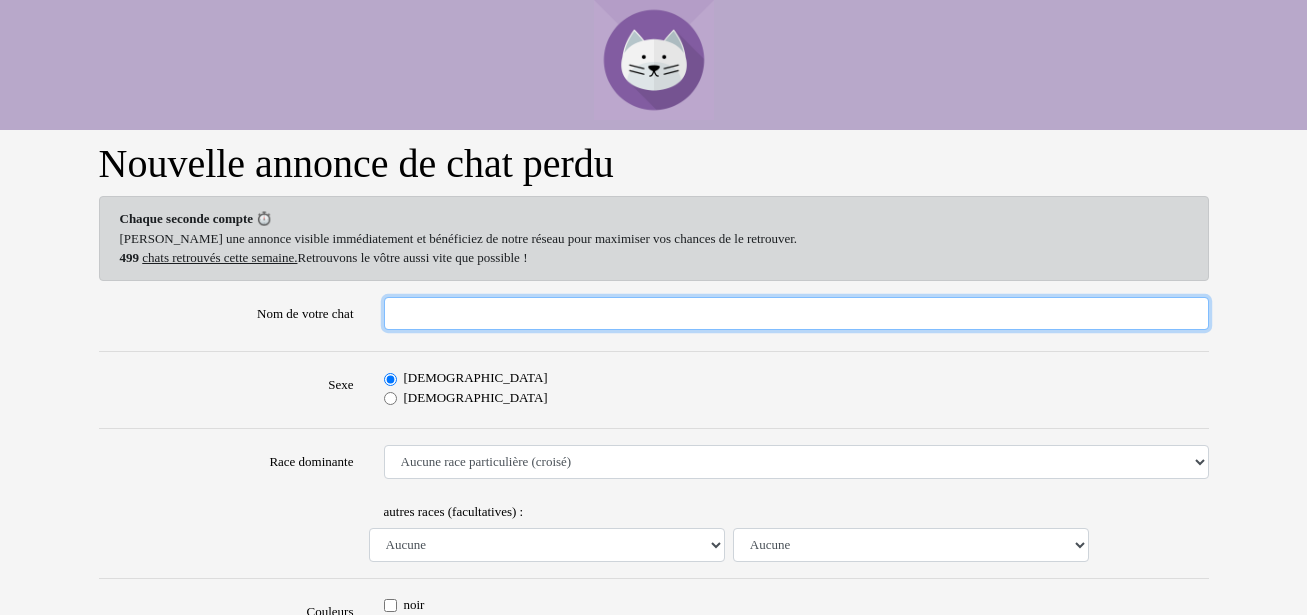 type on "[PERSON_NAME]" 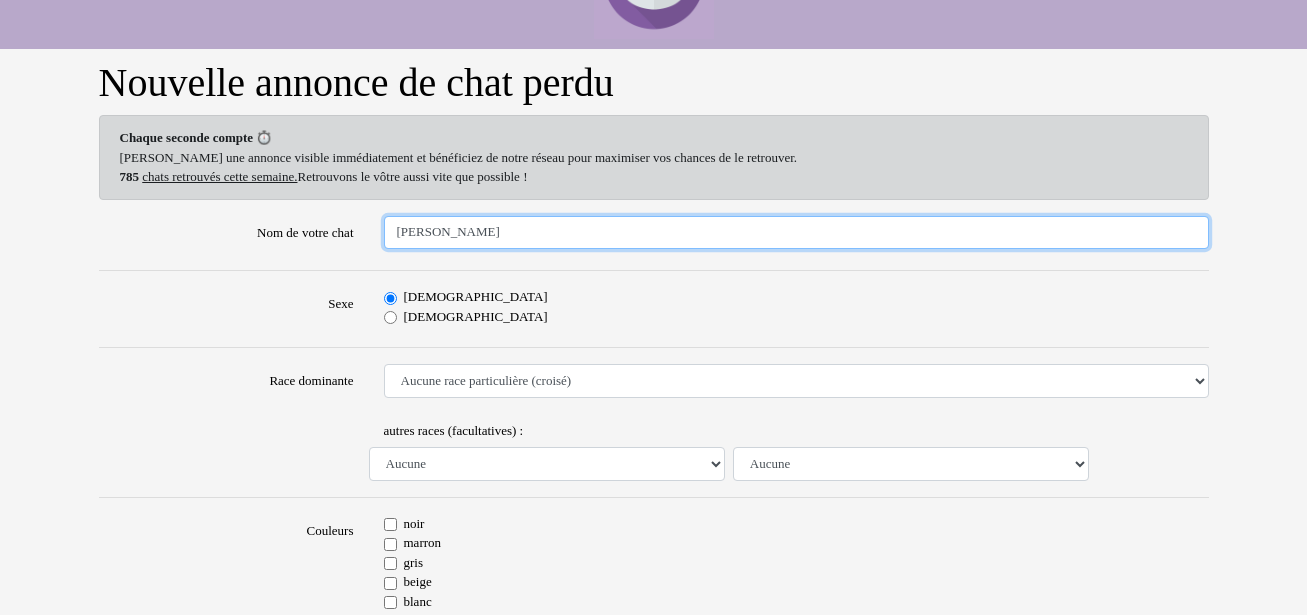 scroll, scrollTop: 200, scrollLeft: 0, axis: vertical 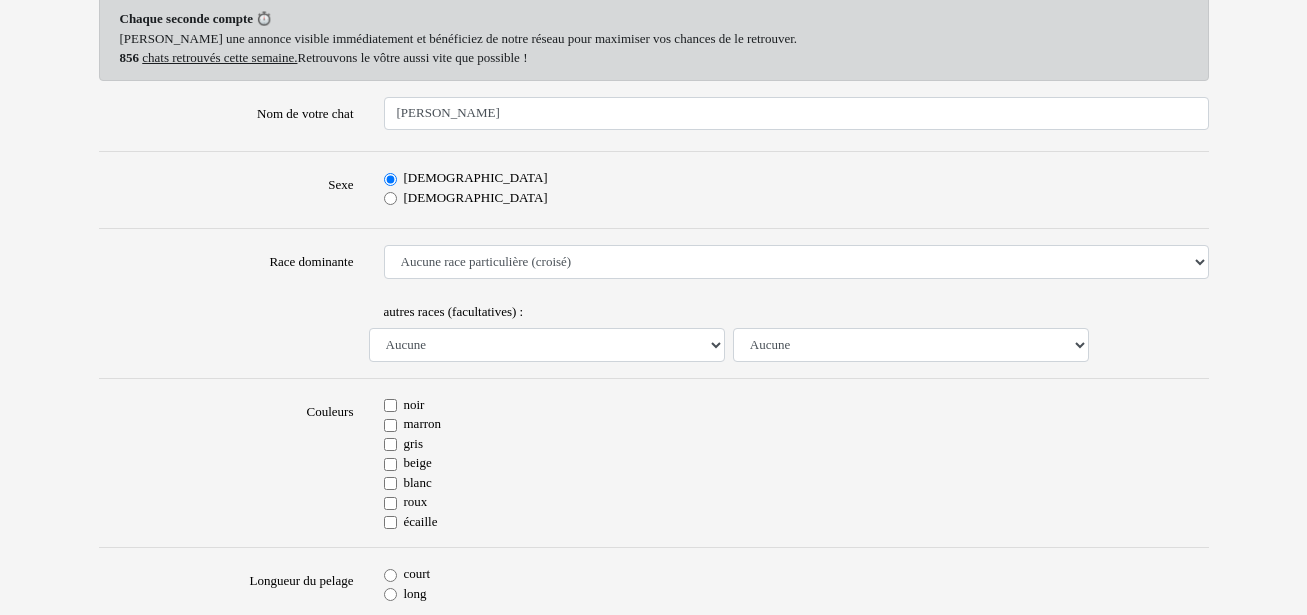 click on "[DEMOGRAPHIC_DATA]" at bounding box center (390, 198) 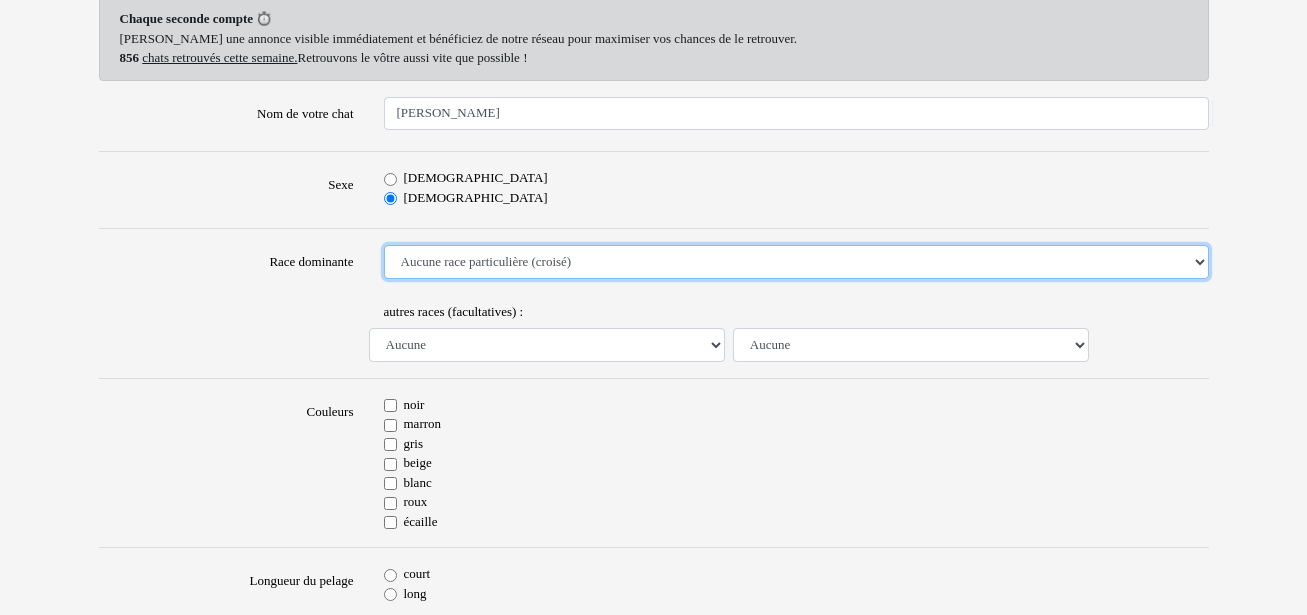 click on "Aucune race particulière (croisé)
Abyssin Américain à poil dur American Bobtail American Shorthair Angora Turc Balinais Bengal Bleu Russe Bombay British Shorthair Burmese Chartreux Chat de gouttière Chat des bois Norvégiens Chat du [GEOGRAPHIC_DATA] Chat sacré de [GEOGRAPHIC_DATA] Commun [PERSON_NAME] [PERSON_NAME] Européen Exotic Shorthair Himalayan Korat [US_STATE] [PERSON_NAME] Mandarin Norvégien Ocicat Oriental Persan Ragdoll [PERSON_NAME] Scottish Fold Siamois Sibérien Somali Sphynx" at bounding box center [796, 262] 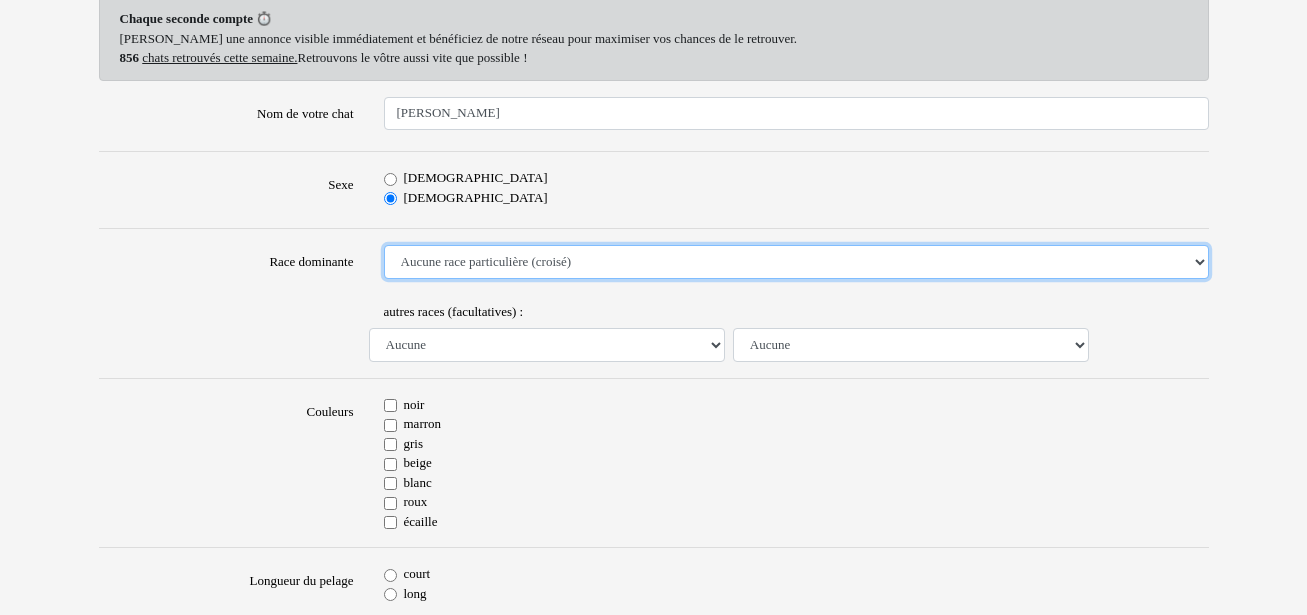 select on "13" 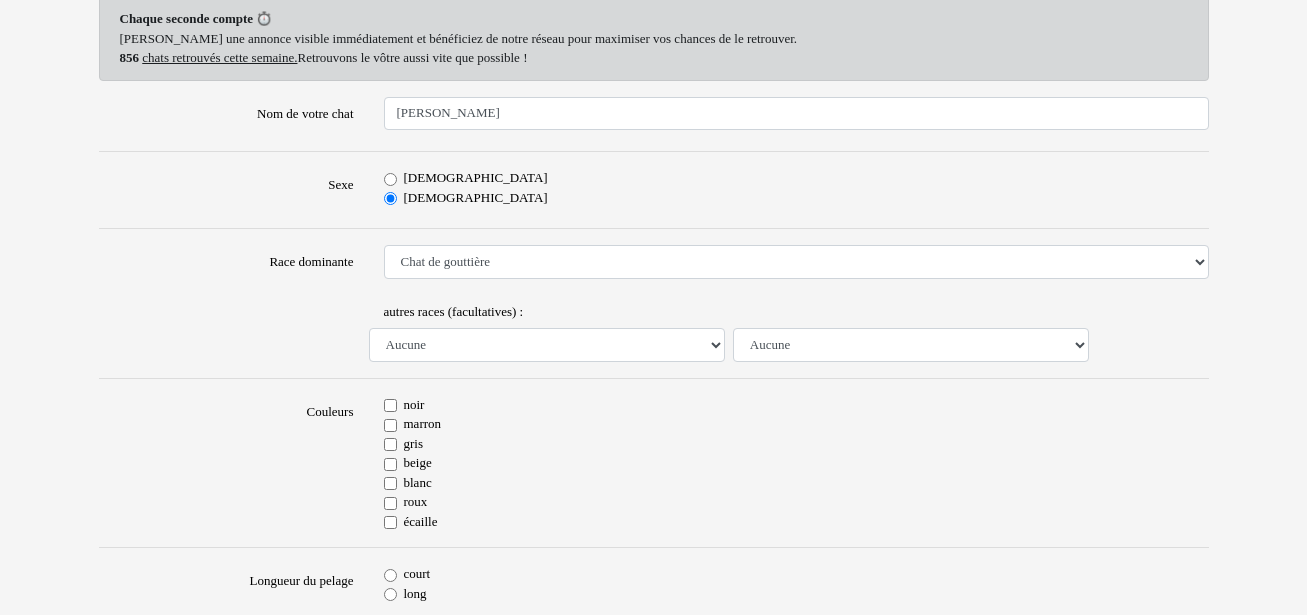 click on "noir" at bounding box center (390, 405) 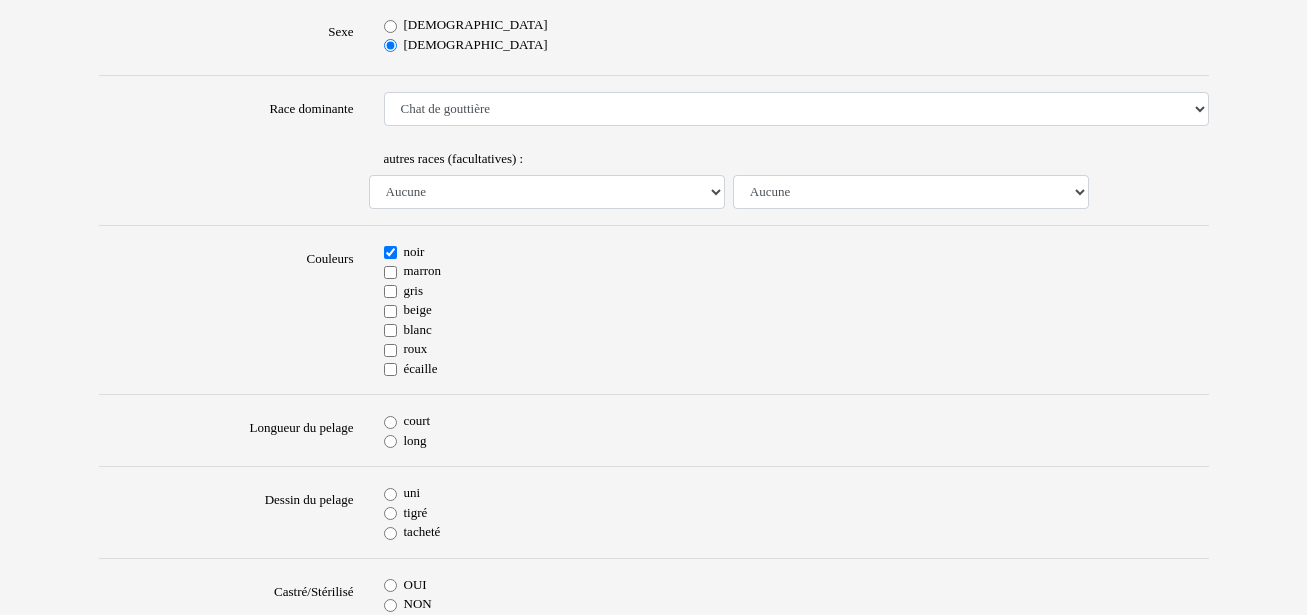 scroll, scrollTop: 500, scrollLeft: 0, axis: vertical 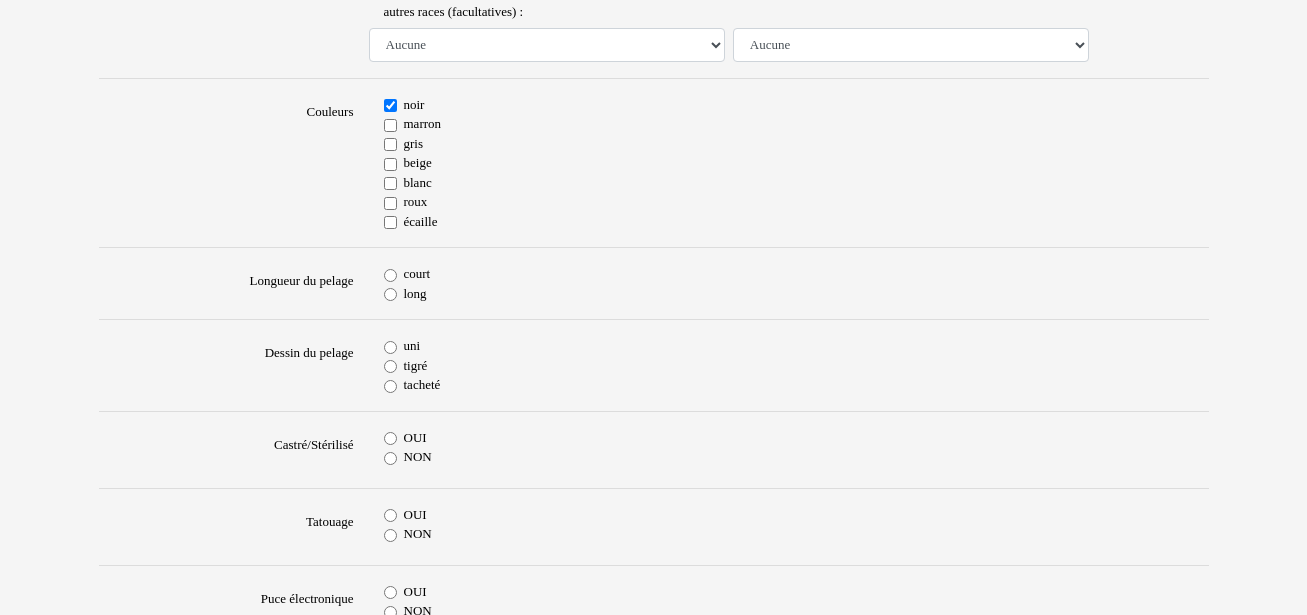 click on "court" at bounding box center [390, 275] 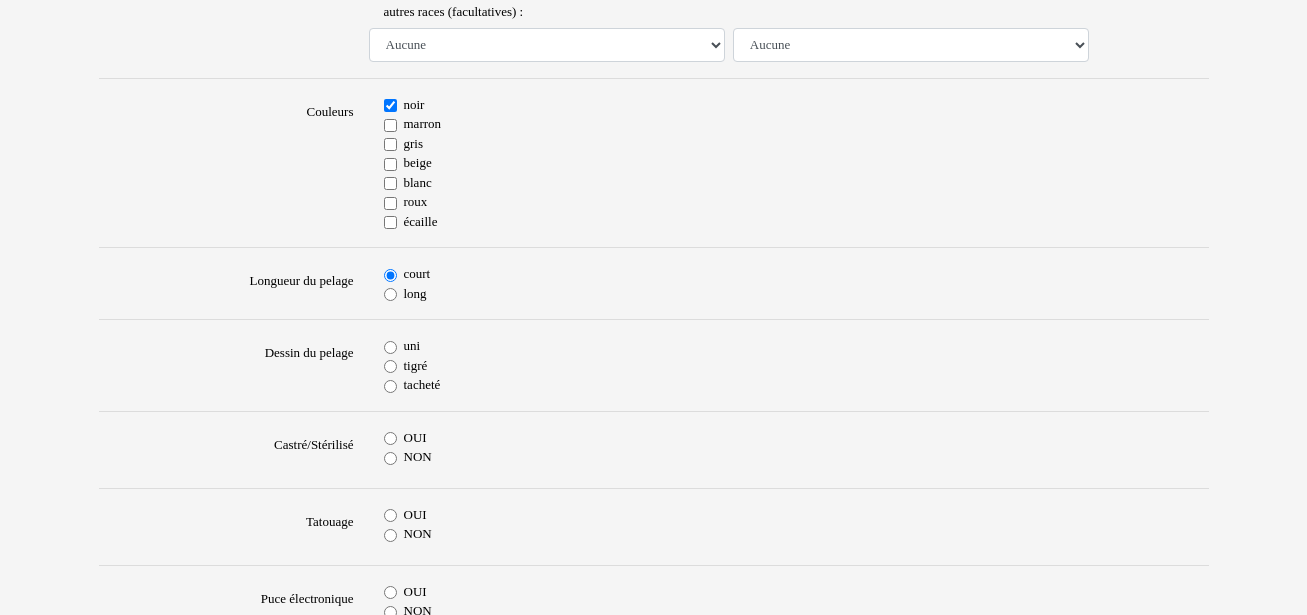 click on "uni" at bounding box center [390, 347] 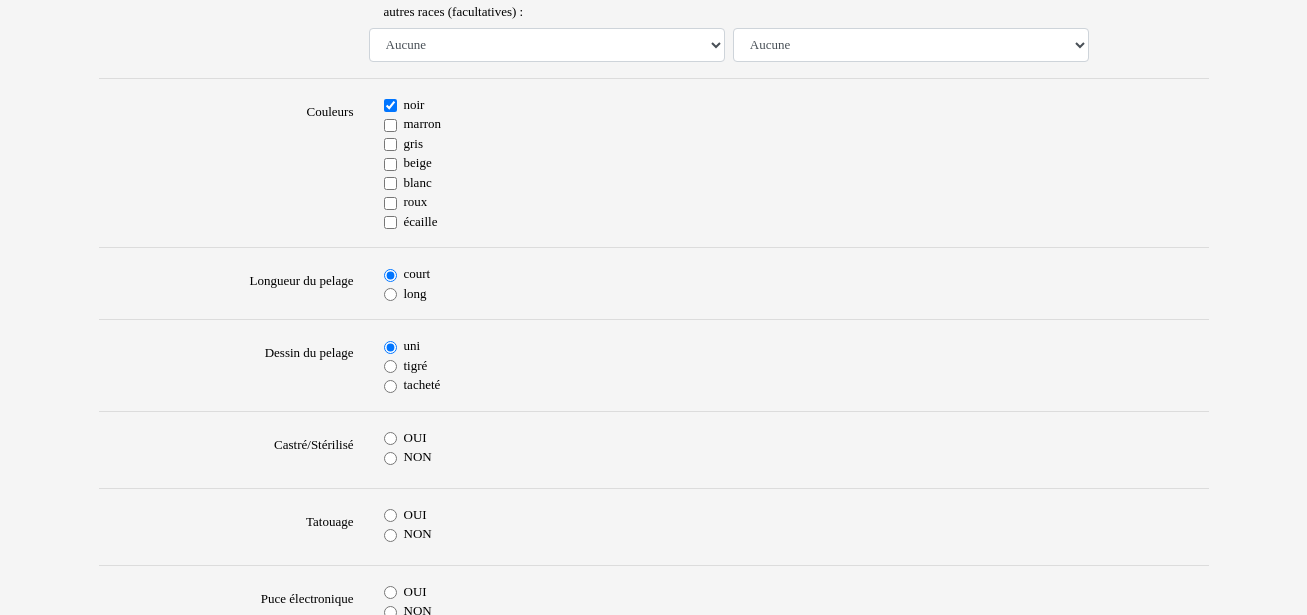 click on "OUI" at bounding box center (390, 438) 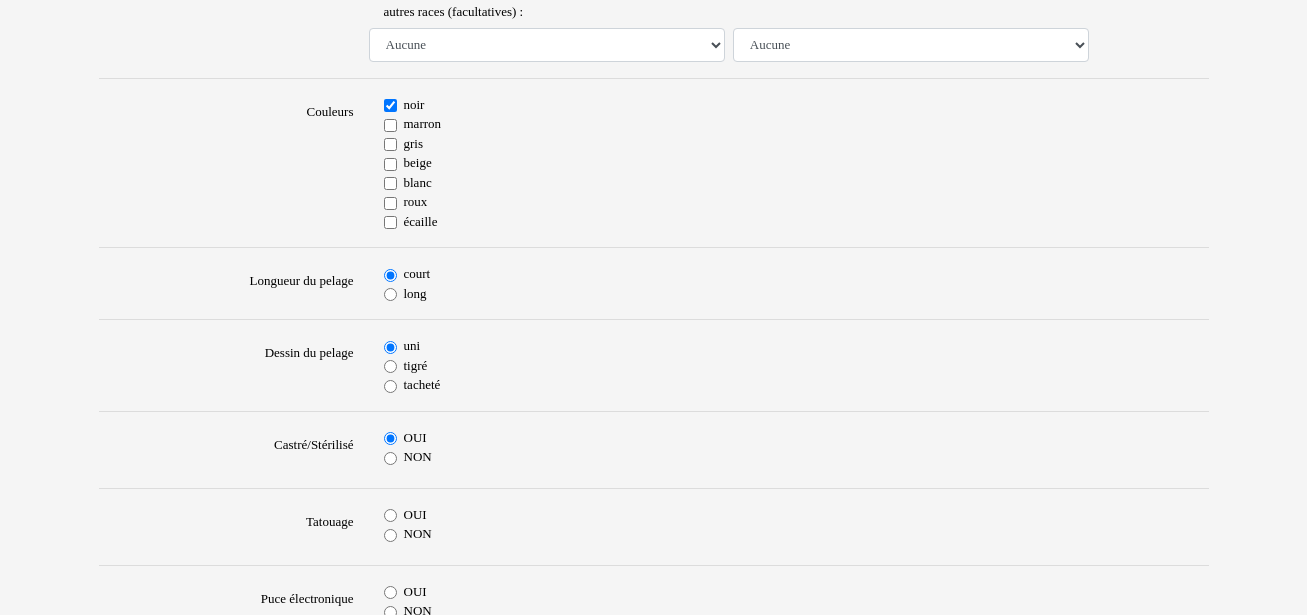 click on "NON" at bounding box center (390, 535) 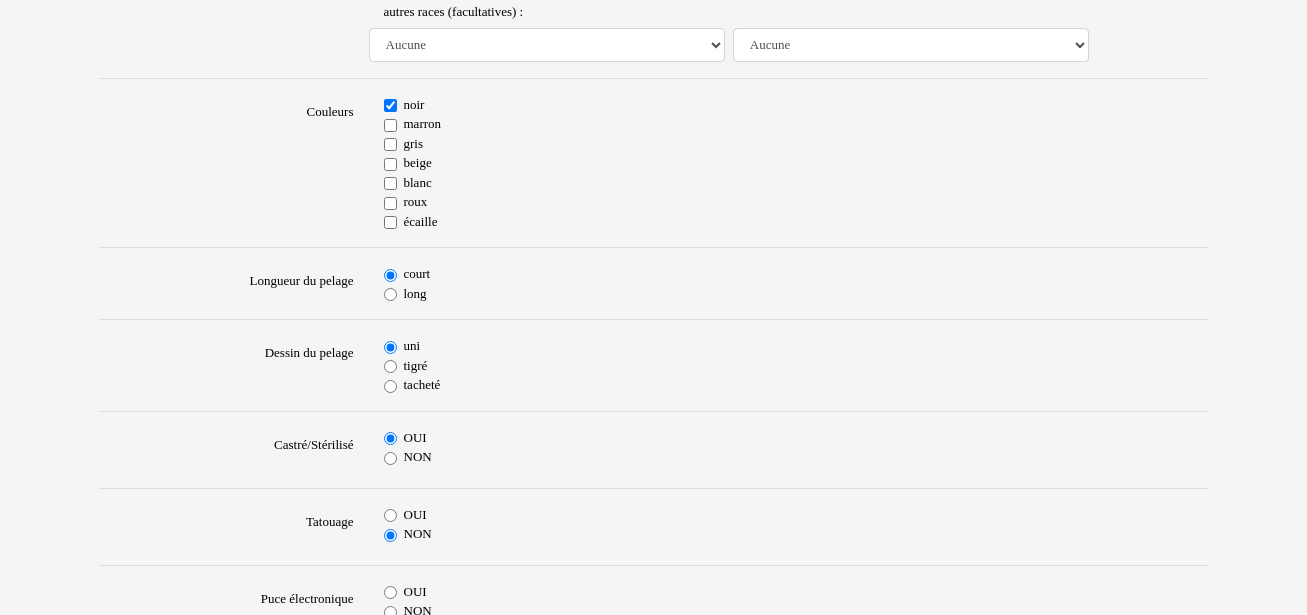 scroll, scrollTop: 800, scrollLeft: 0, axis: vertical 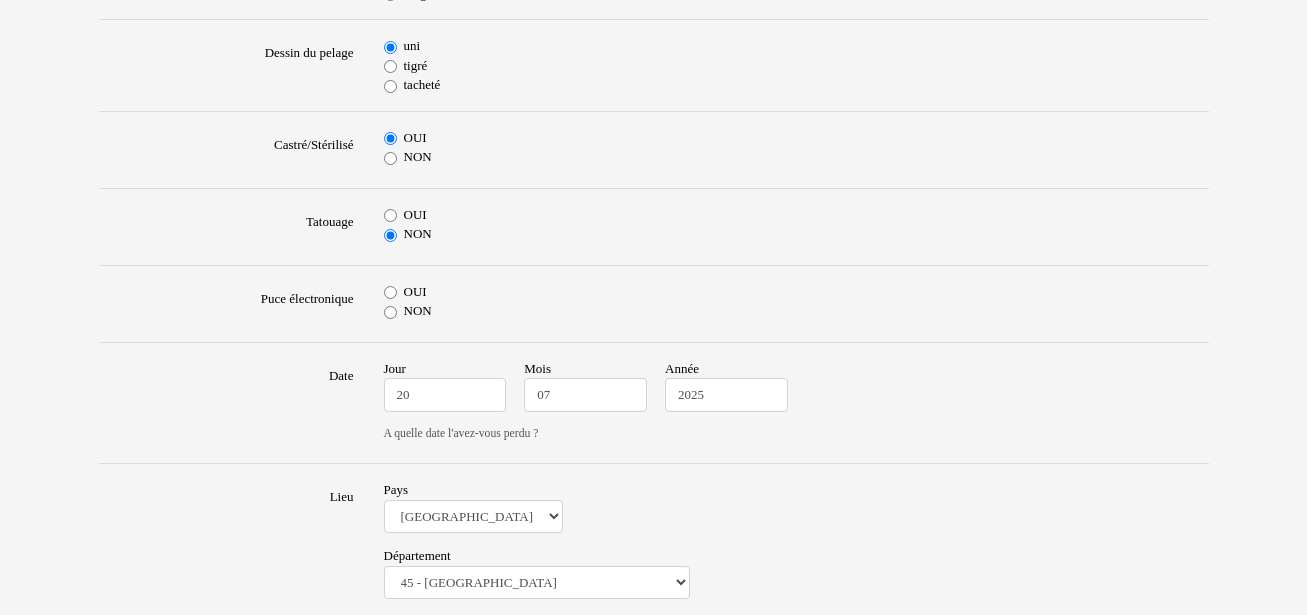 click on "OUI" at bounding box center [390, 292] 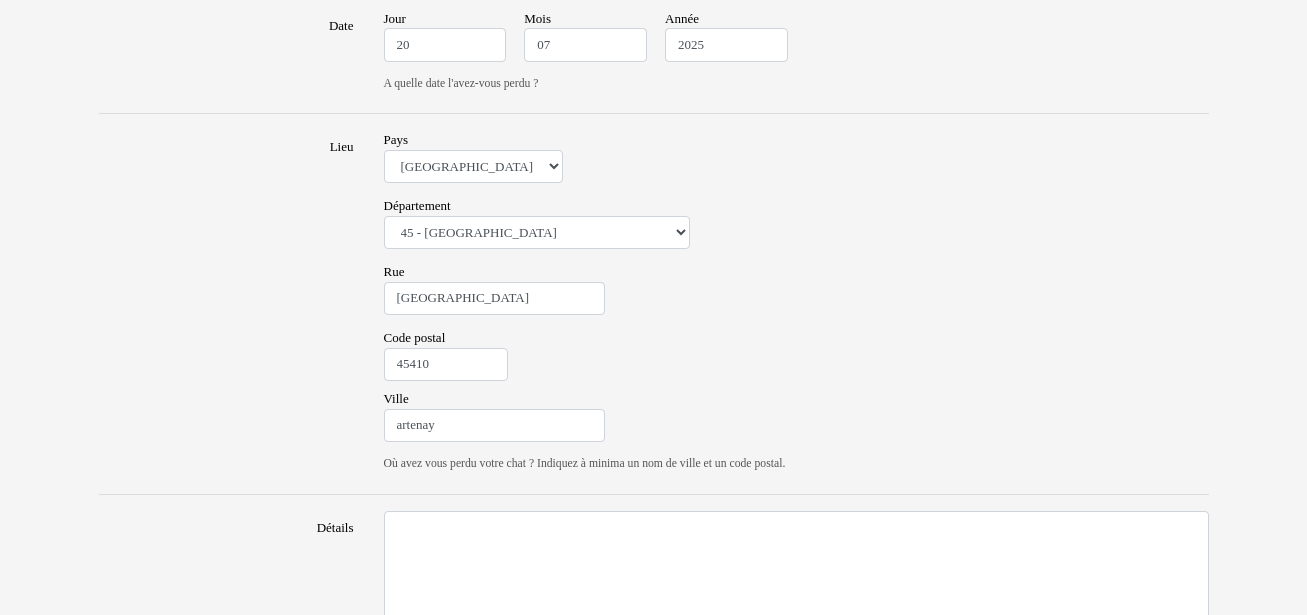 scroll, scrollTop: 1300, scrollLeft: 0, axis: vertical 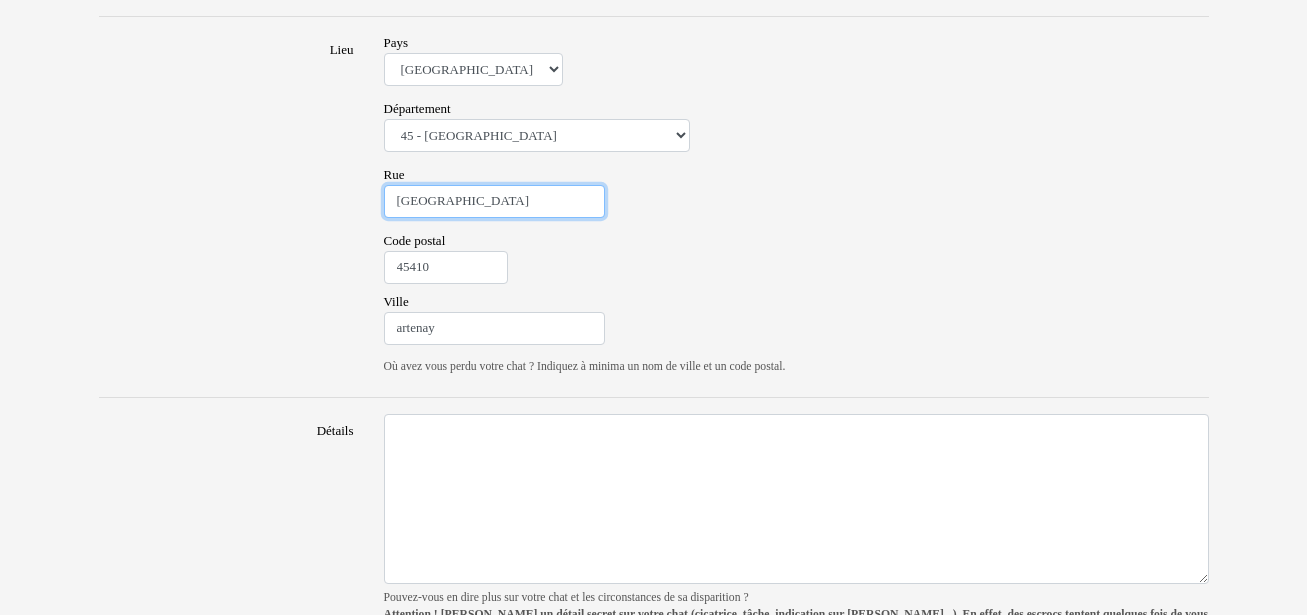 click on "[GEOGRAPHIC_DATA]" at bounding box center [494, 202] 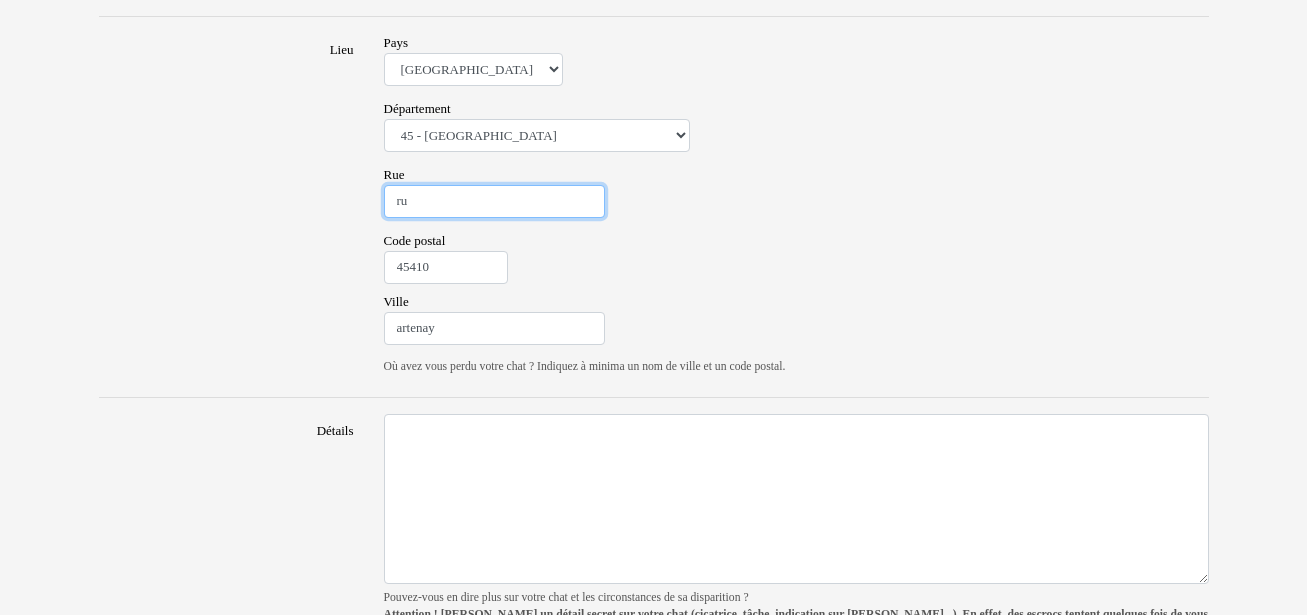 type on "r" 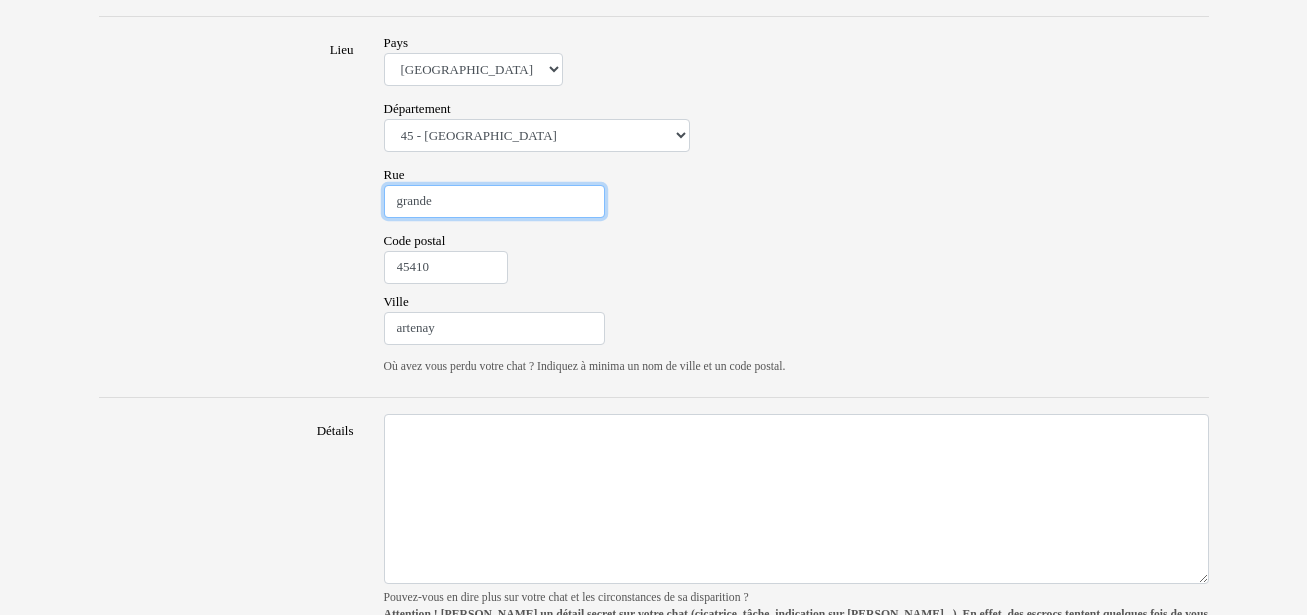 type on "grande rue/ quartier paradis" 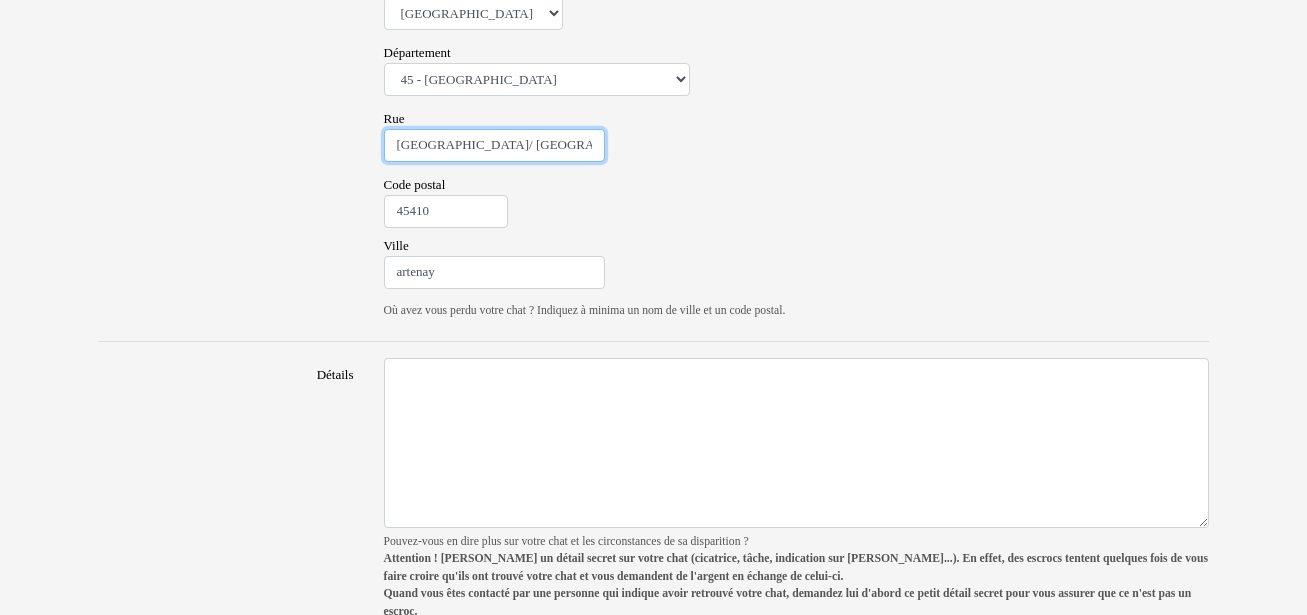 scroll, scrollTop: 1400, scrollLeft: 0, axis: vertical 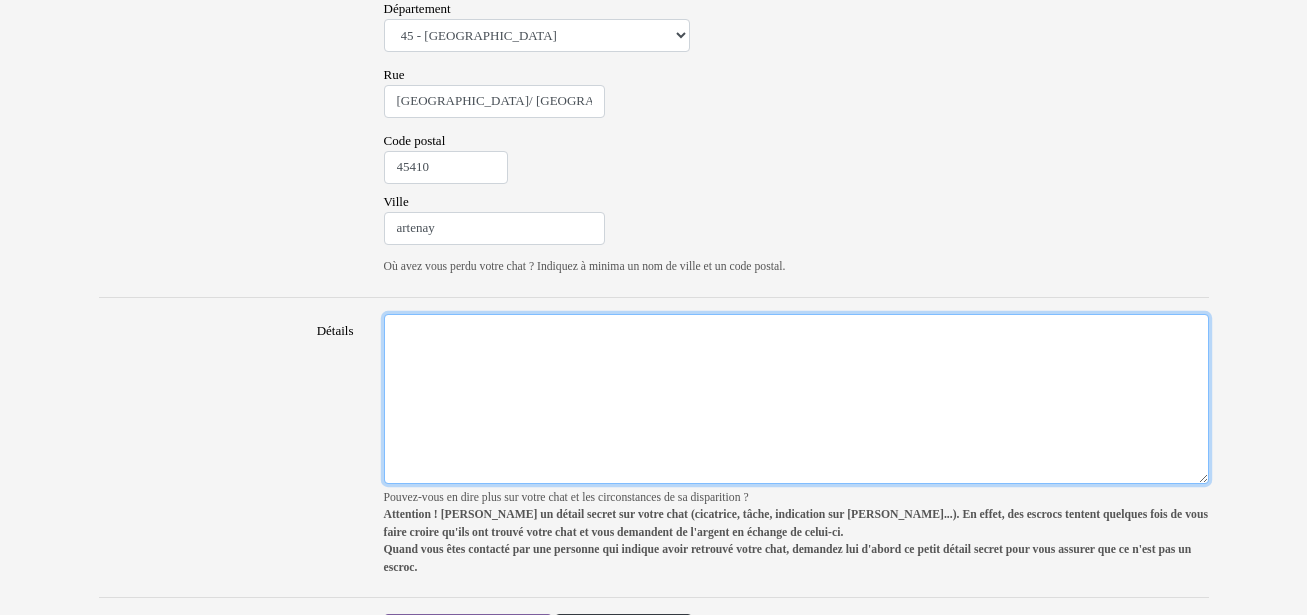 click on "Détails" at bounding box center (796, 399) 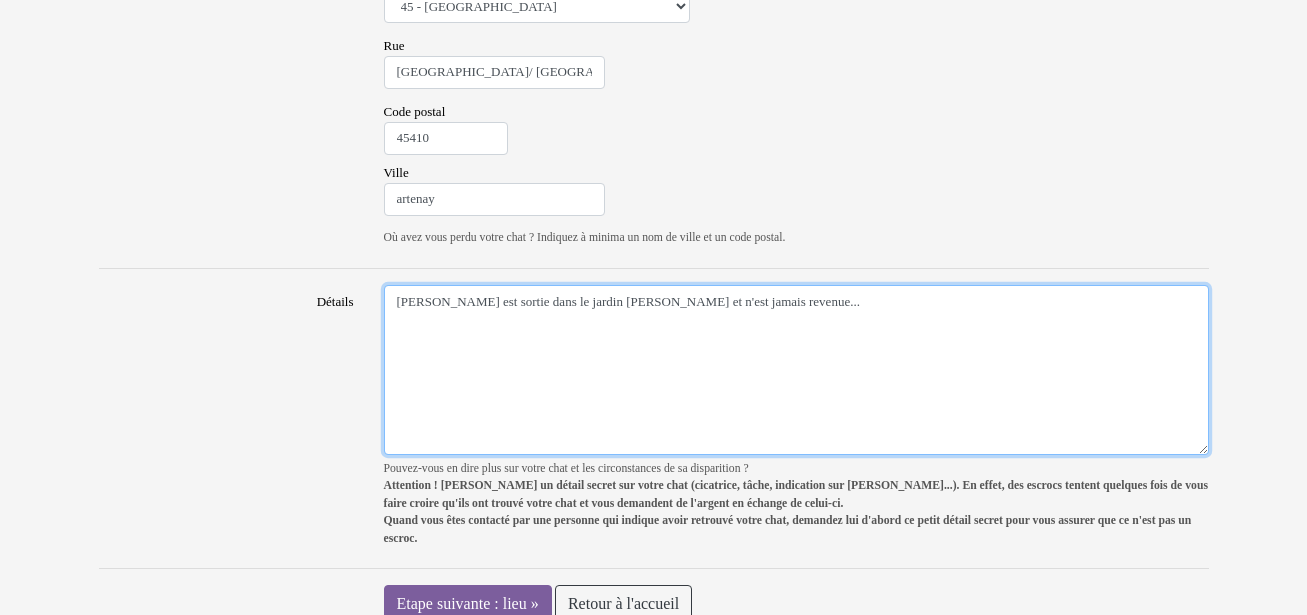 scroll, scrollTop: 1453, scrollLeft: 0, axis: vertical 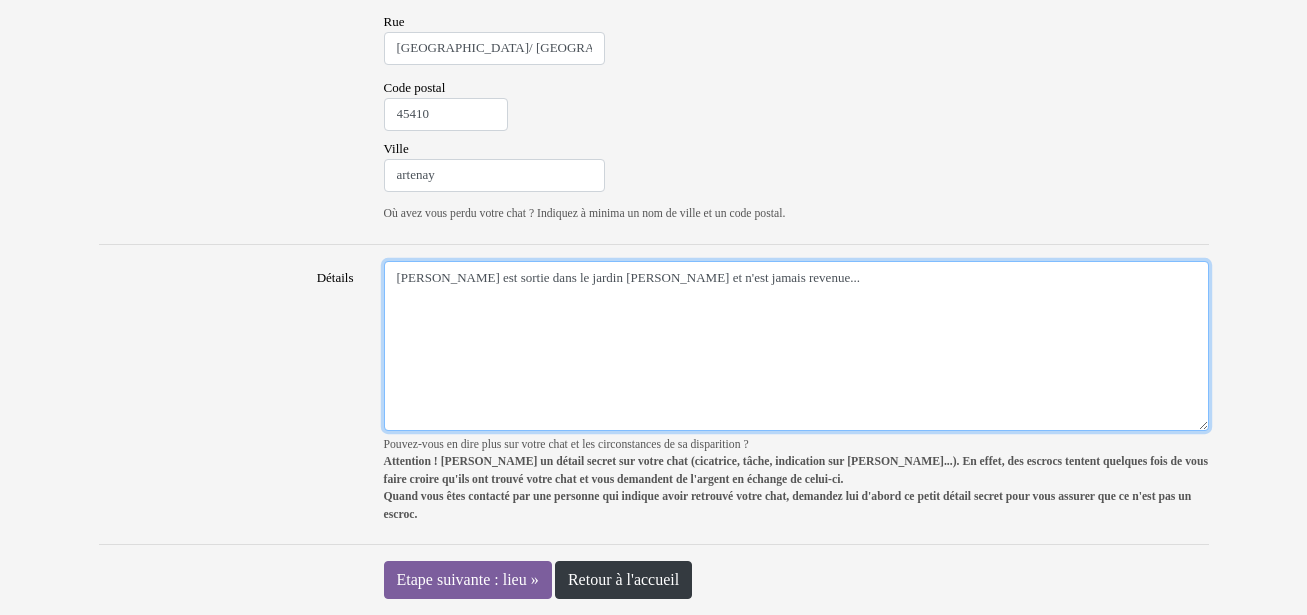 type on "Thérèse est sortie dans le jardin ce matin et n'est jamais revenue..." 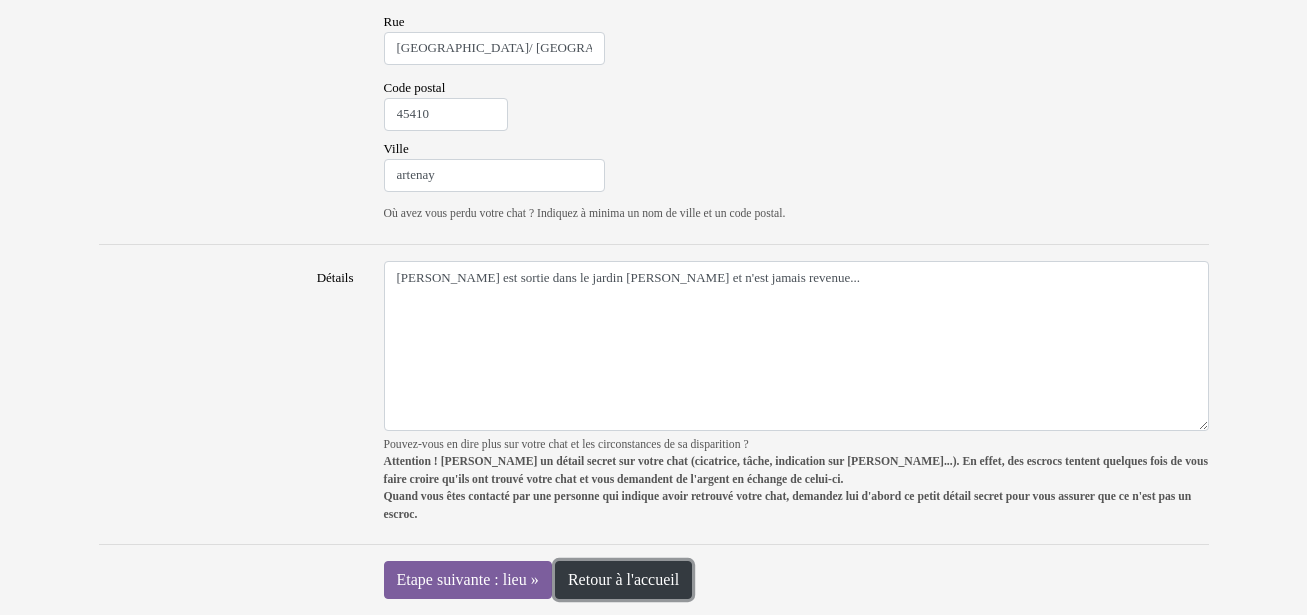 click on "Retour à l'accueil" at bounding box center (623, 580) 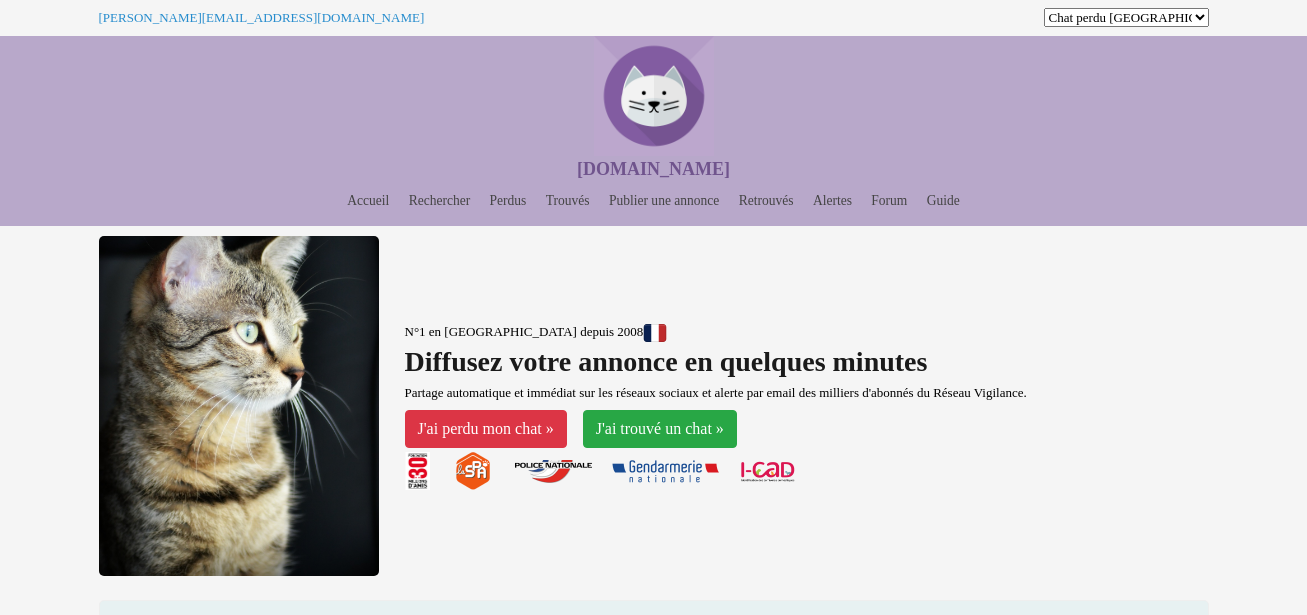 scroll, scrollTop: 0, scrollLeft: 0, axis: both 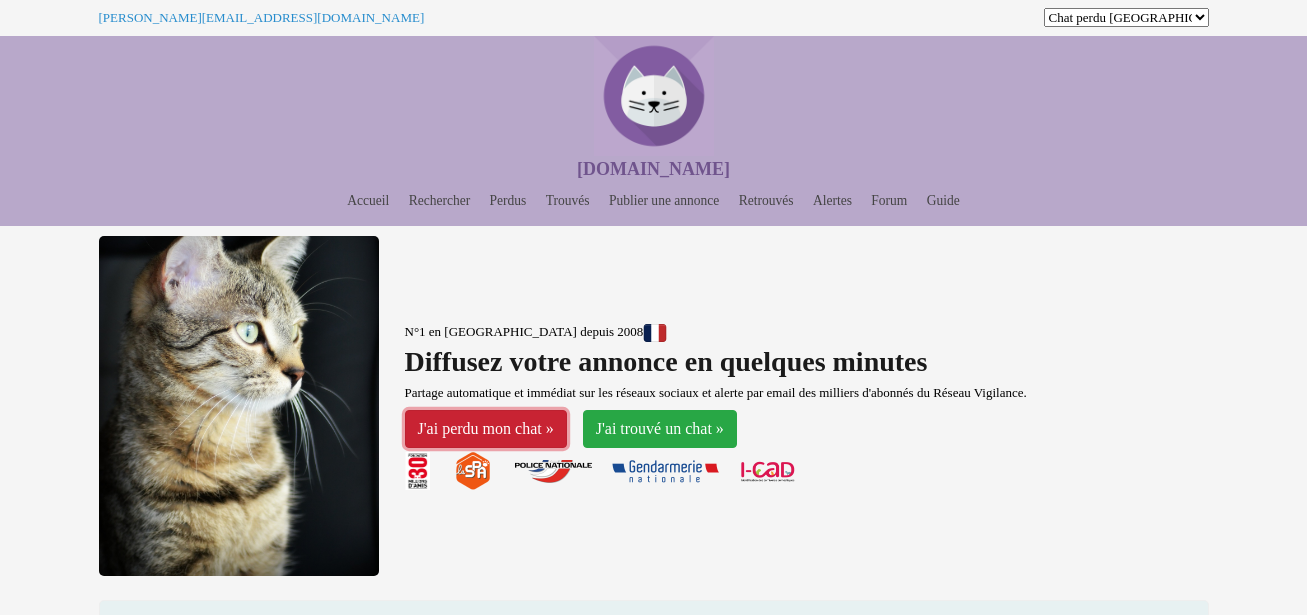 click on "J'ai perdu mon chat »" at bounding box center (486, 429) 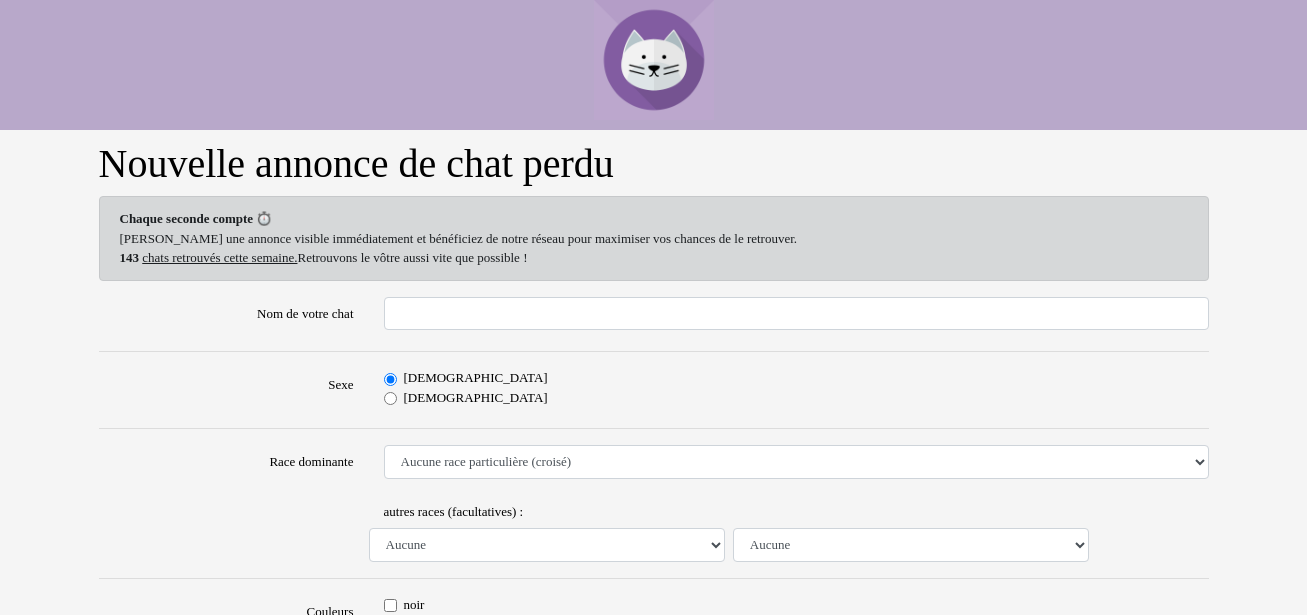 scroll, scrollTop: 0, scrollLeft: 0, axis: both 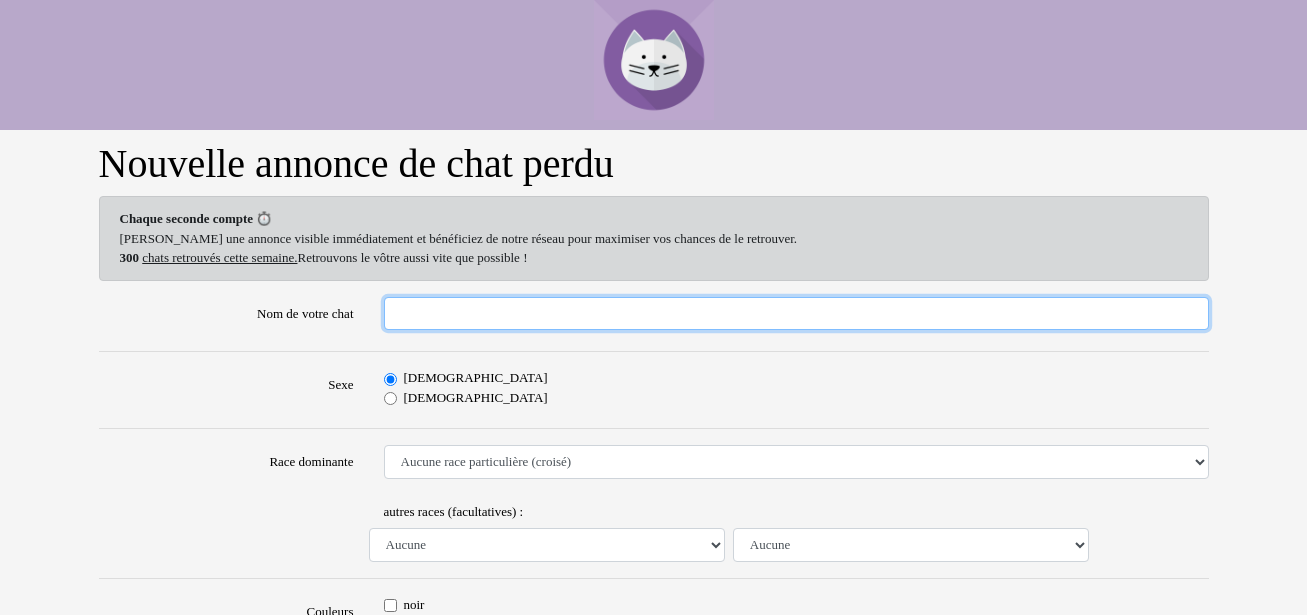 click on "Nom de votre chat" at bounding box center [796, 314] 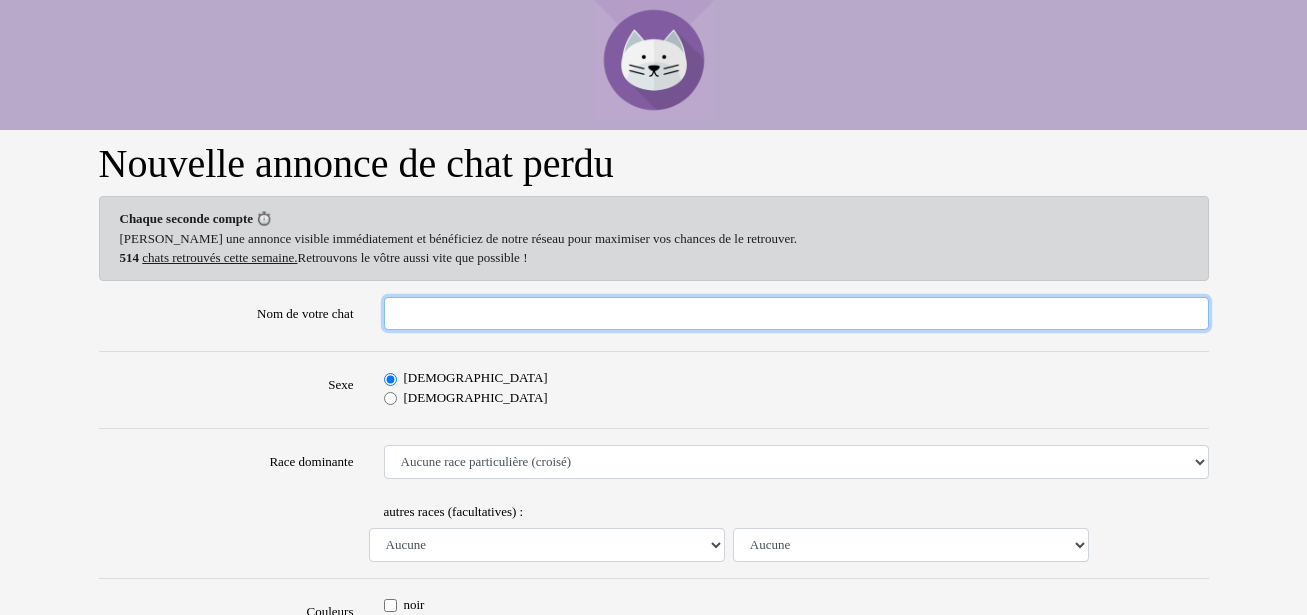 type on "[PERSON_NAME]" 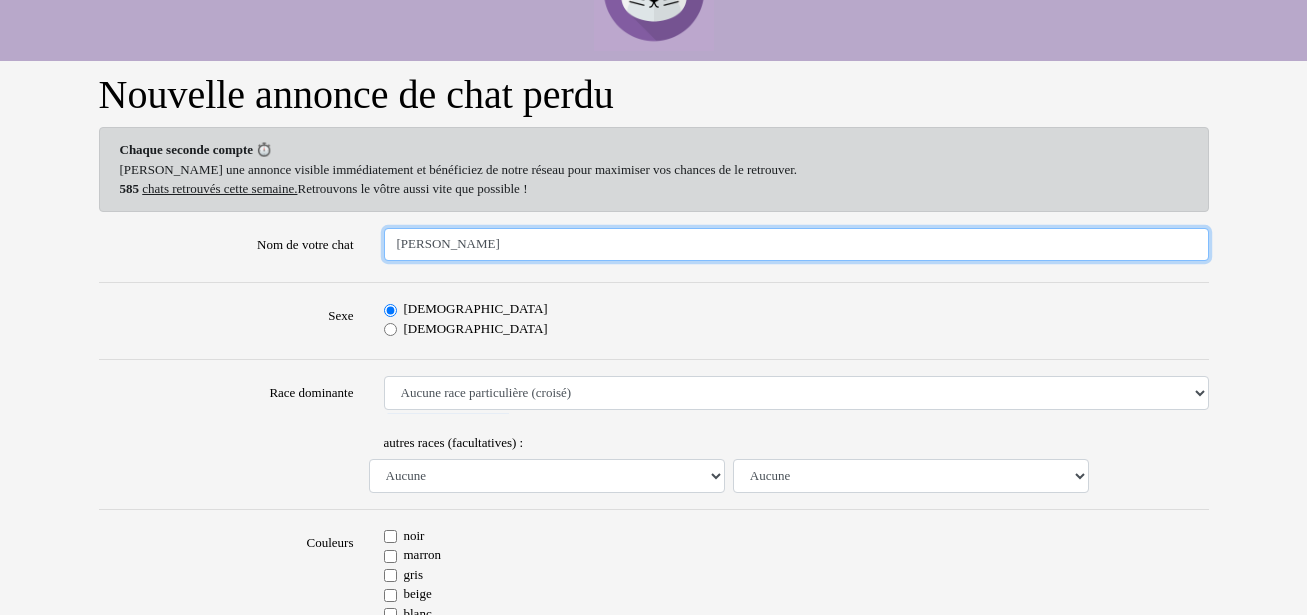 scroll, scrollTop: 100, scrollLeft: 0, axis: vertical 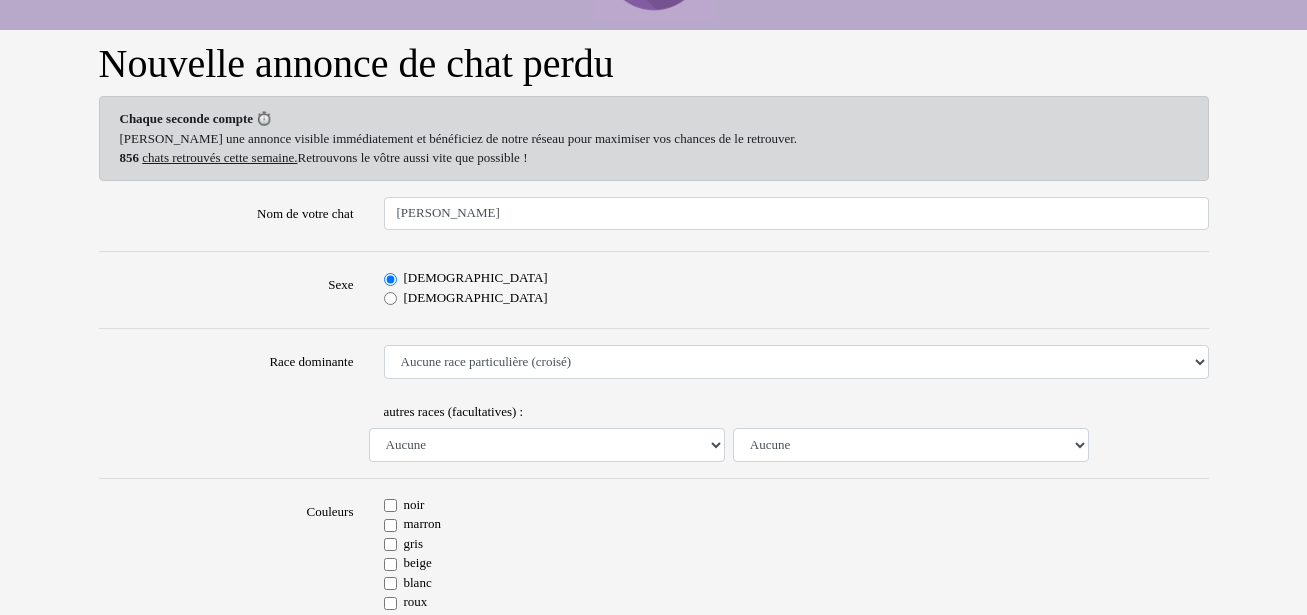 click on "[DEMOGRAPHIC_DATA]" at bounding box center (390, 298) 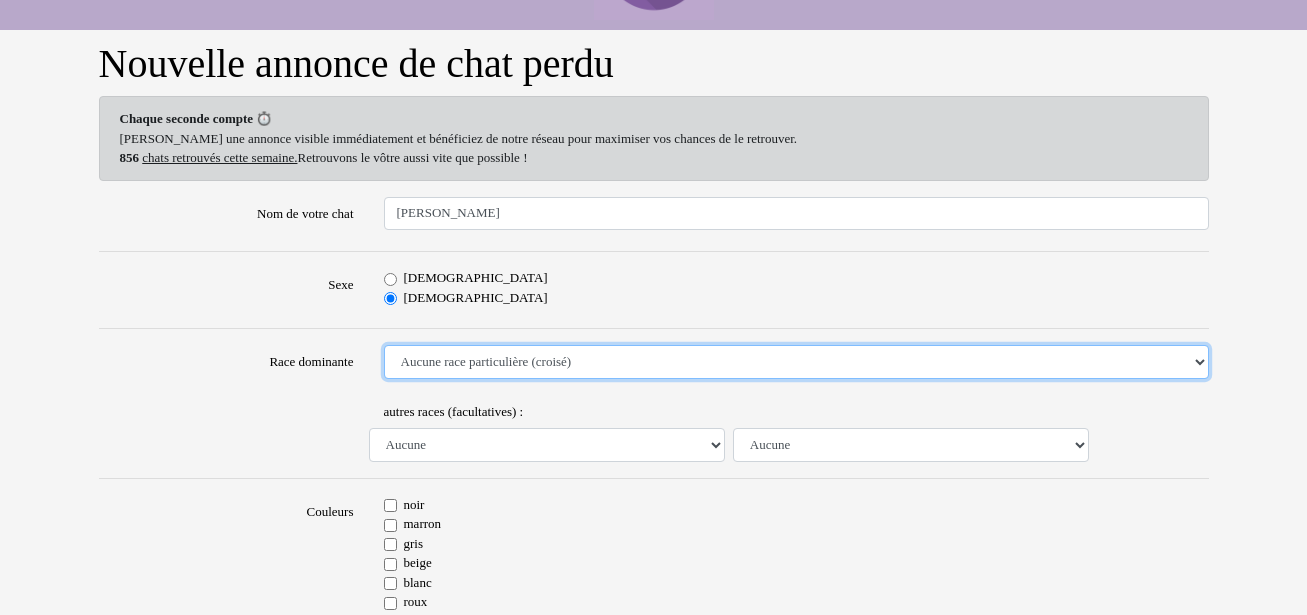 click on "Aucune race particulière (croisé)
Abyssin Américain à poil dur American Bobtail American Shorthair Angora Turc Balinais Bengal Bleu Russe Bombay British Shorthair Burmese Chartreux Chat de gouttière Chat des bois Norvégiens Chat du [GEOGRAPHIC_DATA] Chat sacré de [GEOGRAPHIC_DATA] Commun [PERSON_NAME] [PERSON_NAME] Européen Exotic Shorthair Himalayan Korat [US_STATE] [PERSON_NAME] Mandarin Norvégien Ocicat Oriental Persan Ragdoll [PERSON_NAME] Scottish Fold Siamois Sibérien Somali Sphynx" at bounding box center [796, 362] 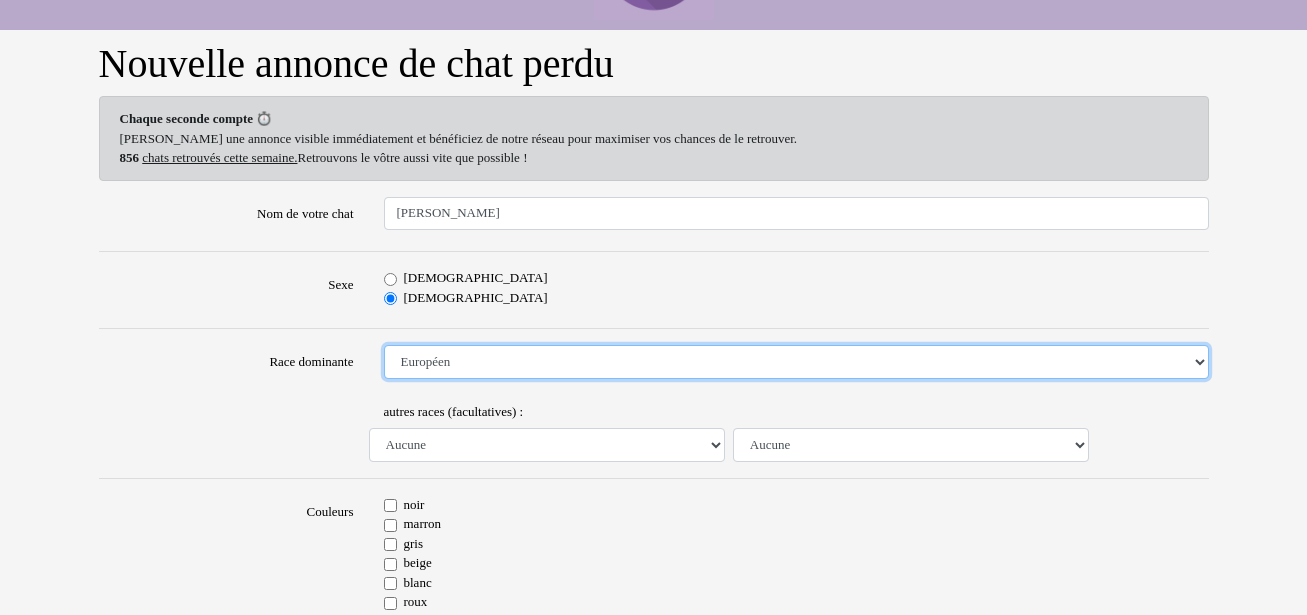 click on "Aucune race particulière (croisé)
Abyssin Américain à poil dur American Bobtail American Shorthair Angora Turc Balinais Bengal Bleu Russe Bombay British Shorthair Burmese Chartreux Chat de gouttière Chat des bois Norvégiens Chat du [GEOGRAPHIC_DATA] Chat sacré de [GEOGRAPHIC_DATA] Commun [PERSON_NAME] [PERSON_NAME] Européen Exotic Shorthair Himalayan Korat [US_STATE] [PERSON_NAME] Mandarin Norvégien Ocicat Oriental Persan Ragdoll [PERSON_NAME] Scottish Fold Siamois Sibérien Somali Sphynx" at bounding box center (796, 362) 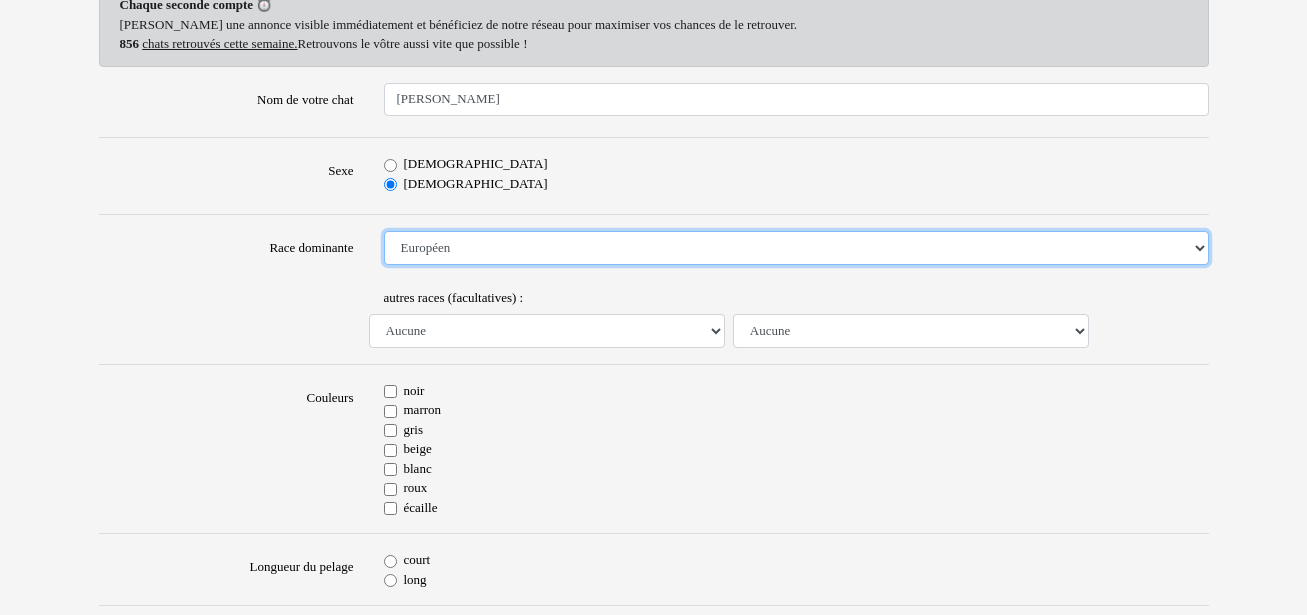 scroll, scrollTop: 300, scrollLeft: 0, axis: vertical 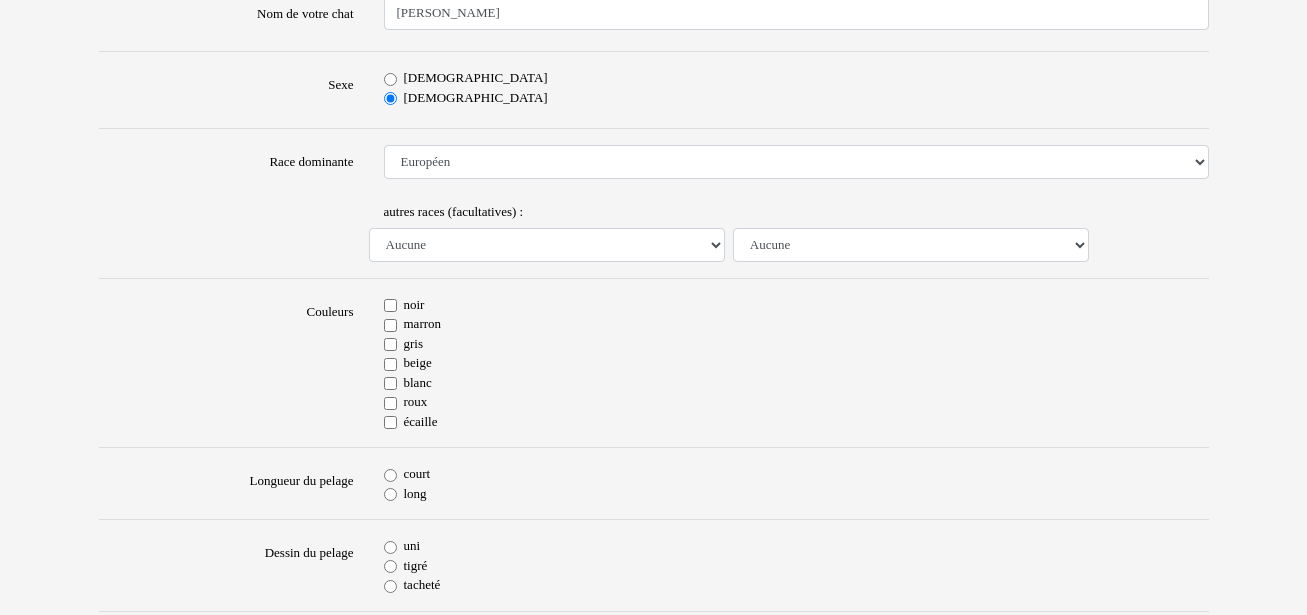 click on "noir" at bounding box center [390, 305] 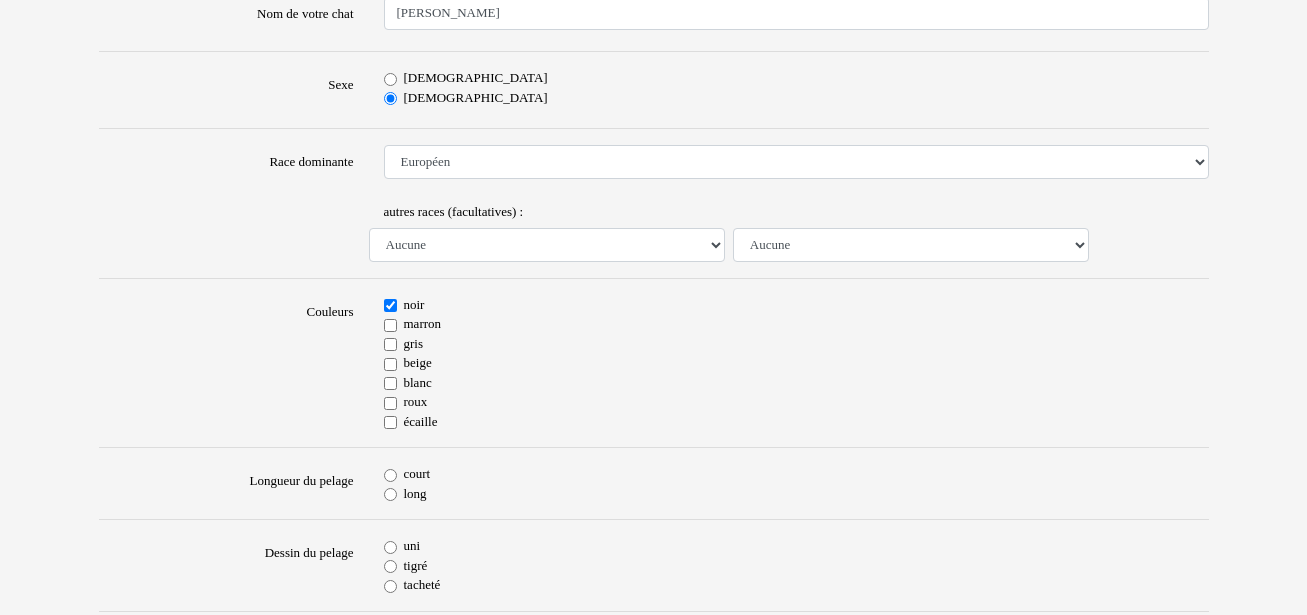 click on "court" at bounding box center [390, 475] 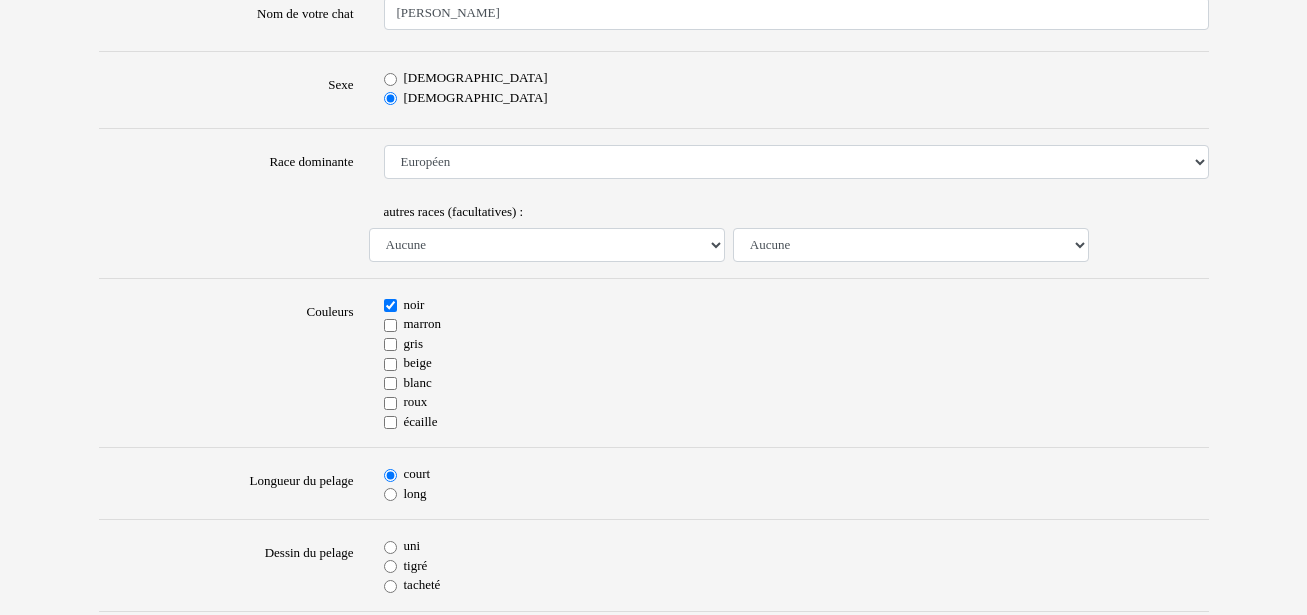 click on "uni" at bounding box center [390, 547] 